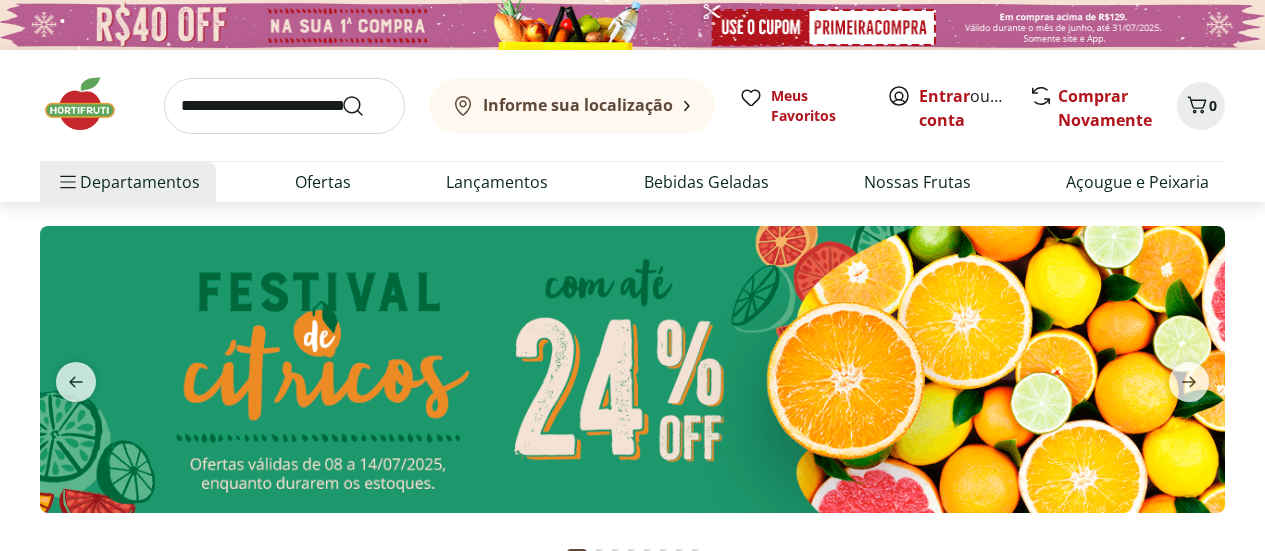 scroll, scrollTop: 0, scrollLeft: 0, axis: both 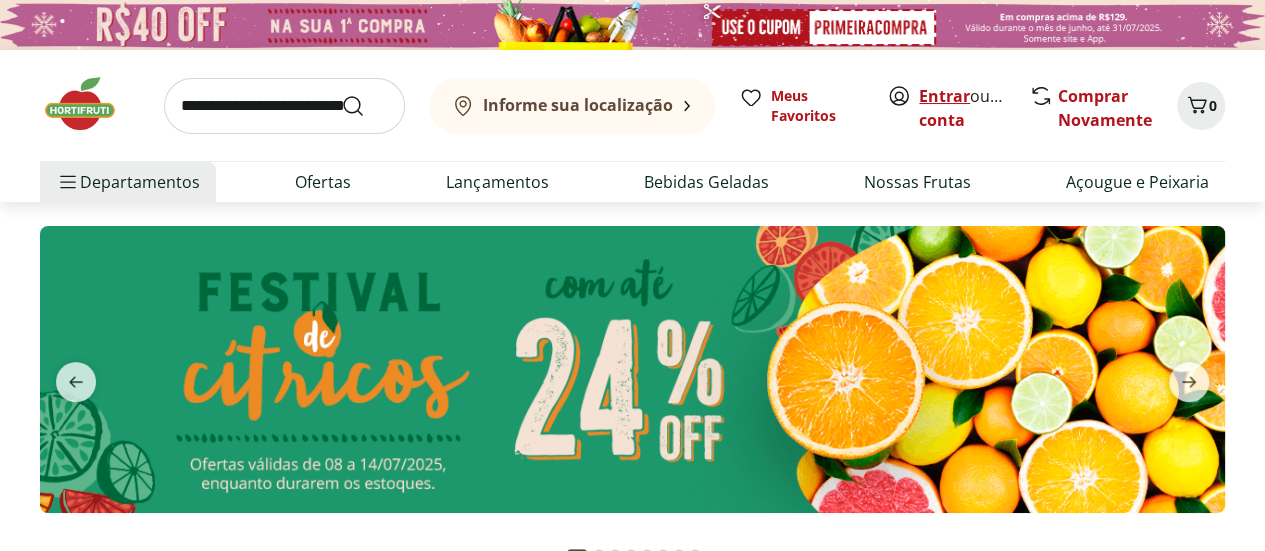 click on "Entrar" at bounding box center (944, 96) 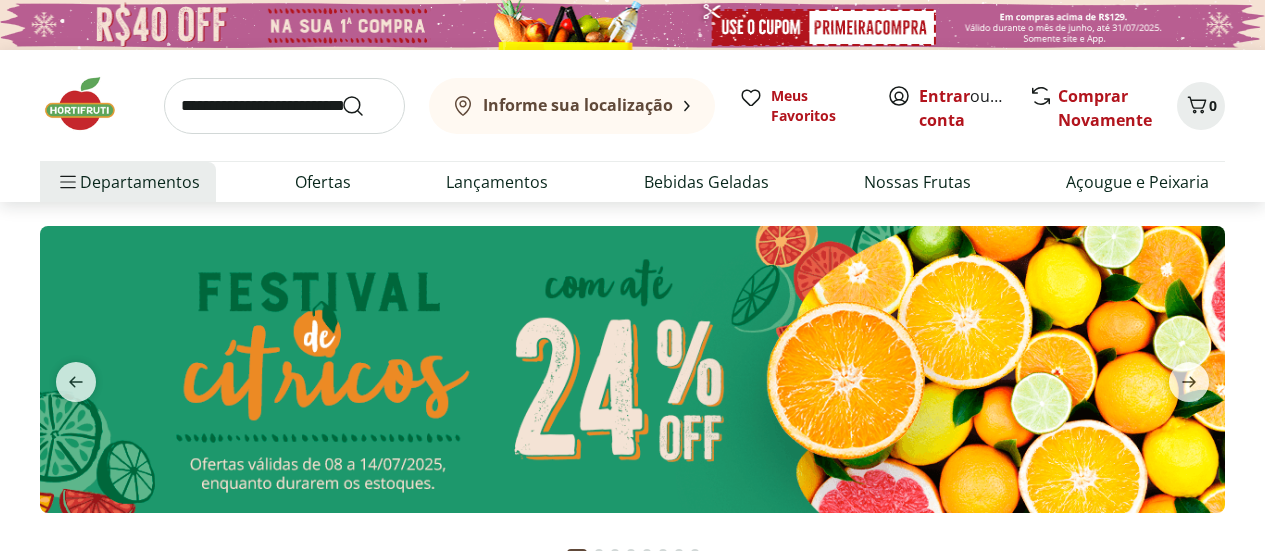 scroll, scrollTop: 0, scrollLeft: 0, axis: both 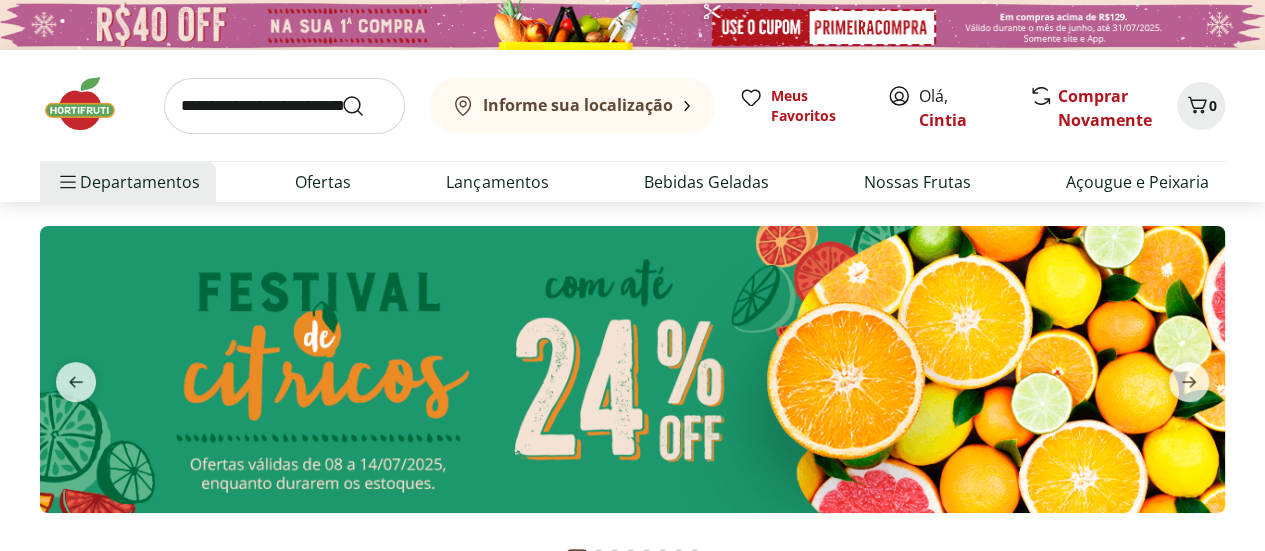 click on "Informe sua localização" at bounding box center (578, 105) 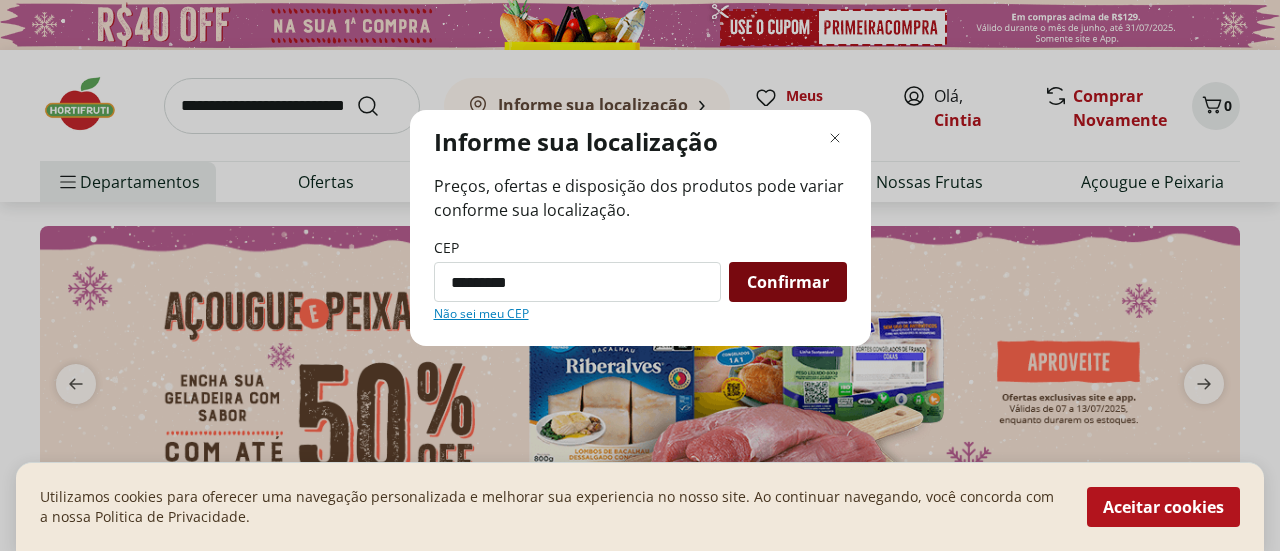 type on "*********" 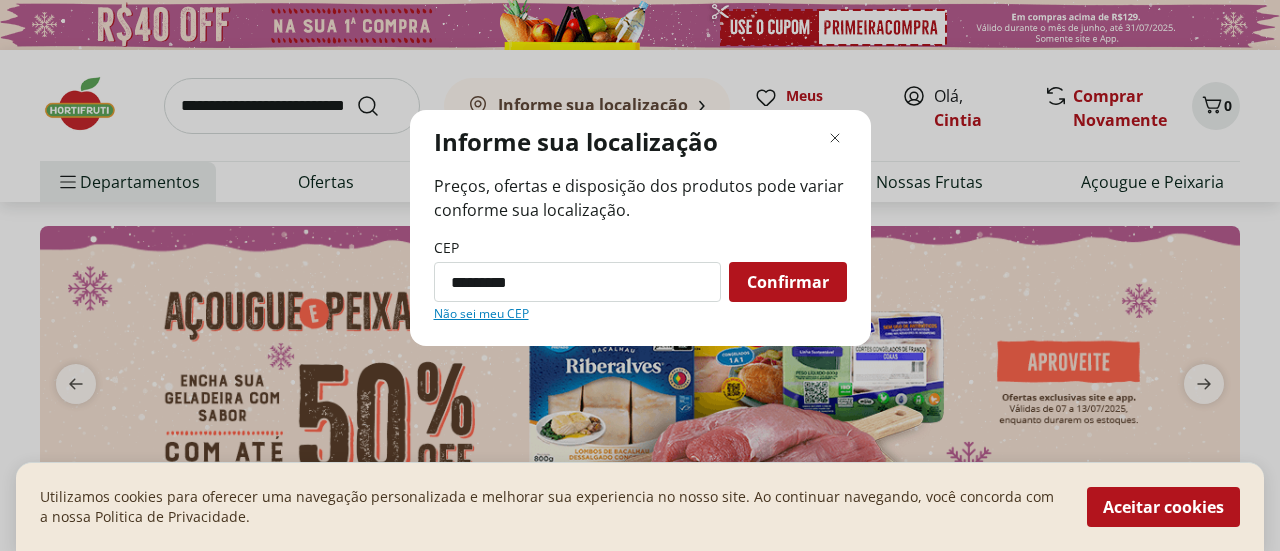 click on "Confirmar" at bounding box center [788, 282] 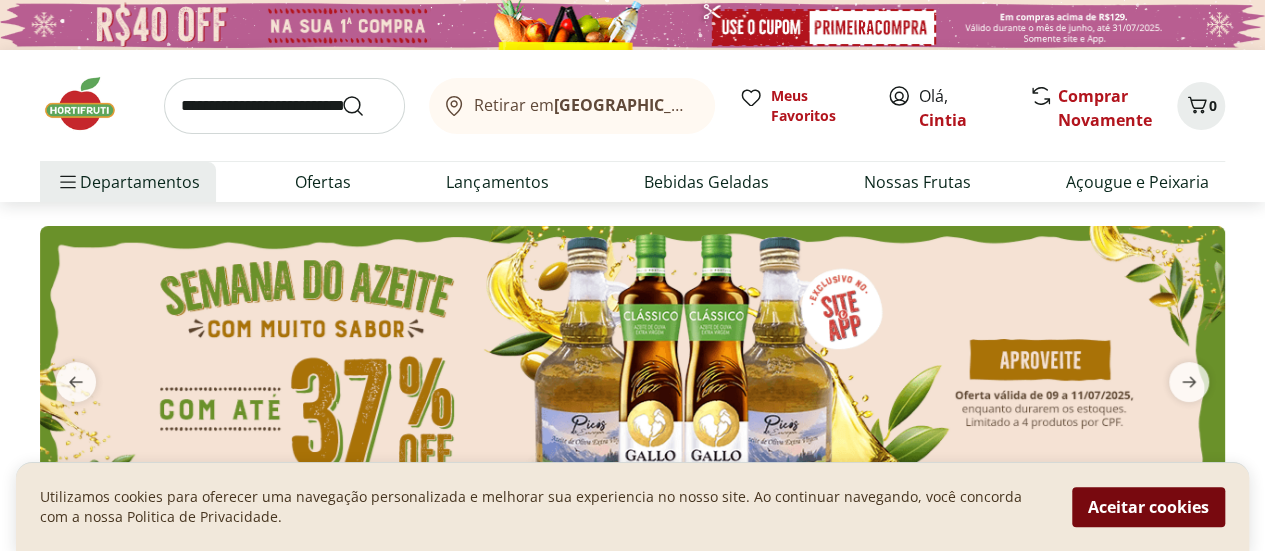 click on "Aceitar cookies" at bounding box center [1148, 507] 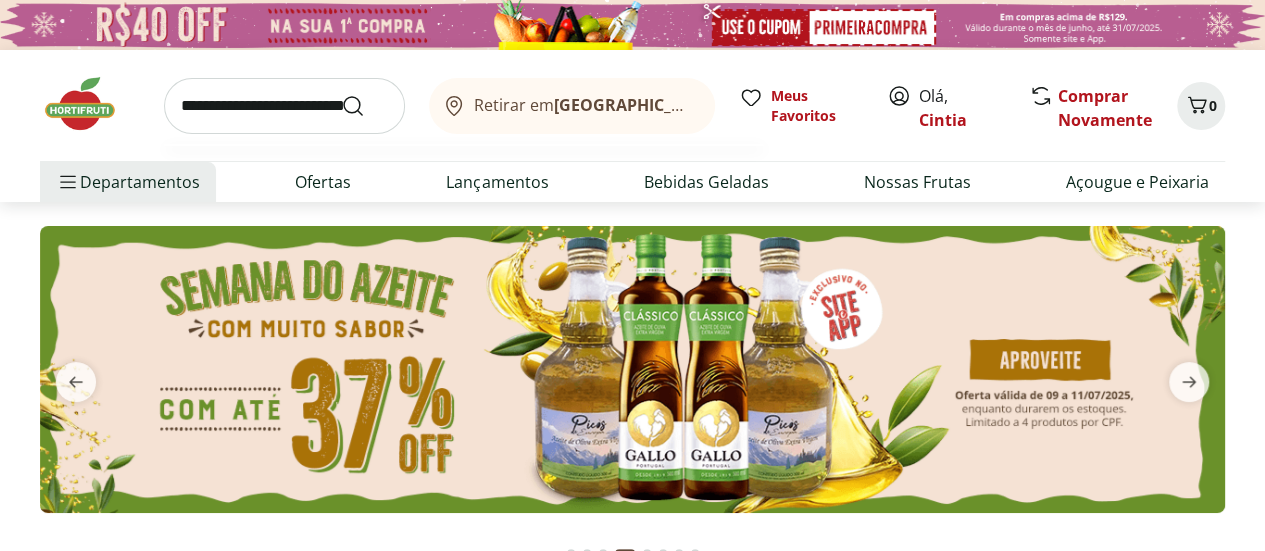 click at bounding box center (284, 106) 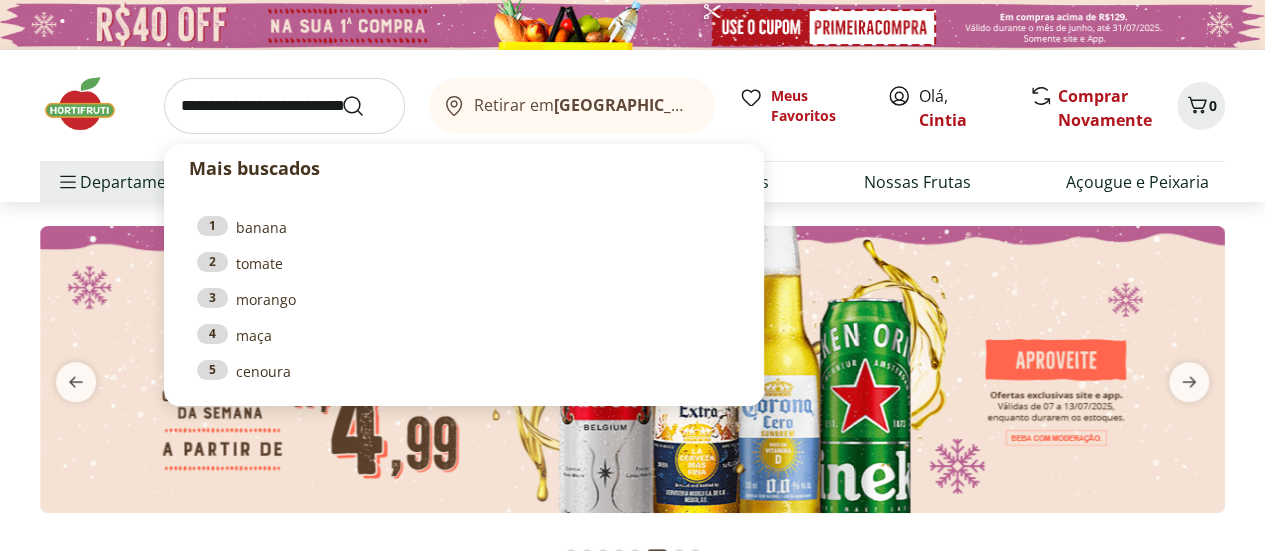 type on "*" 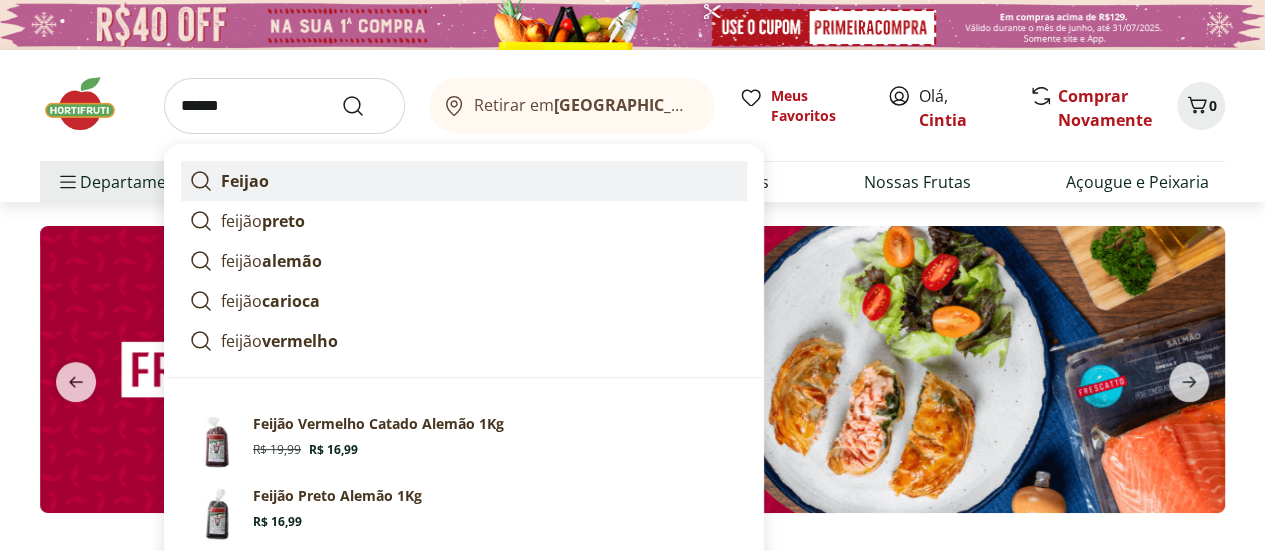 click on "Feijao" at bounding box center (245, 181) 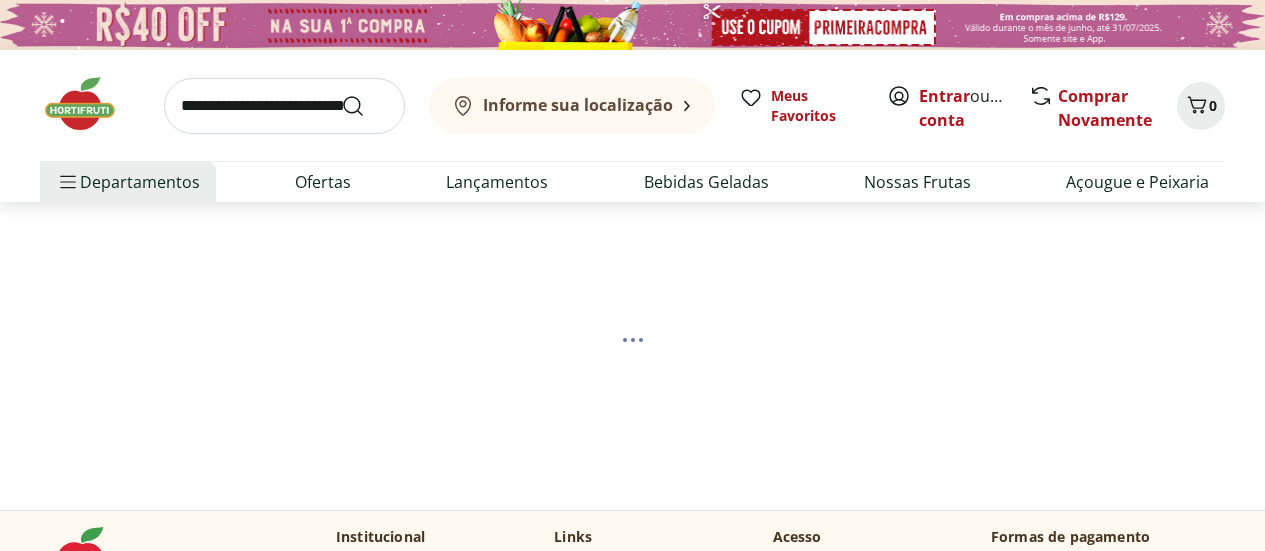 scroll, scrollTop: 0, scrollLeft: 0, axis: both 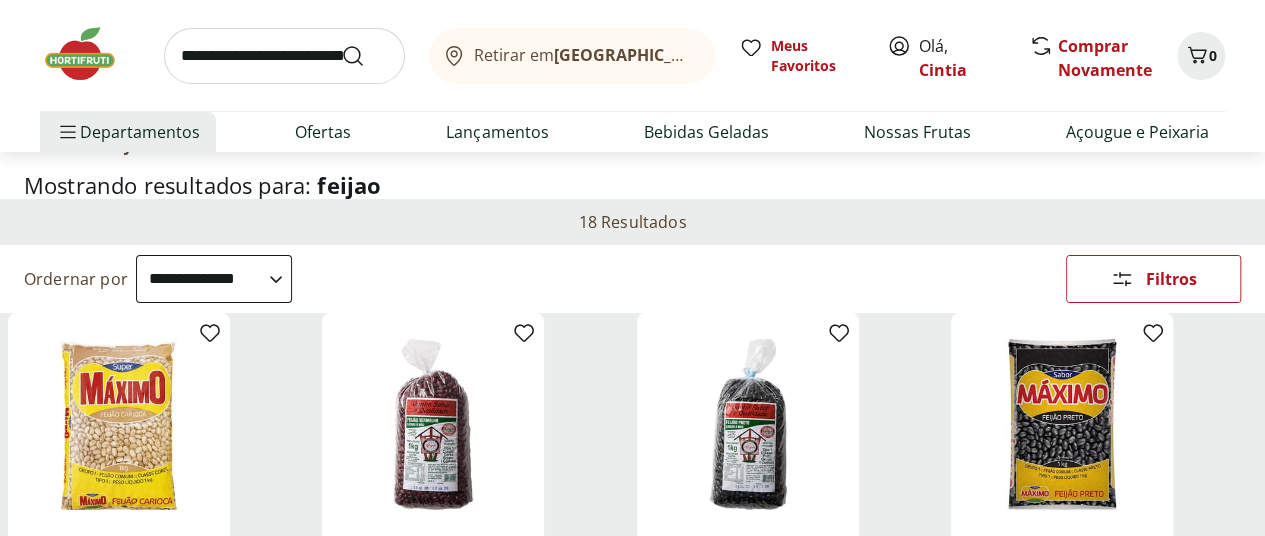 click on "**********" at bounding box center (214, 279) 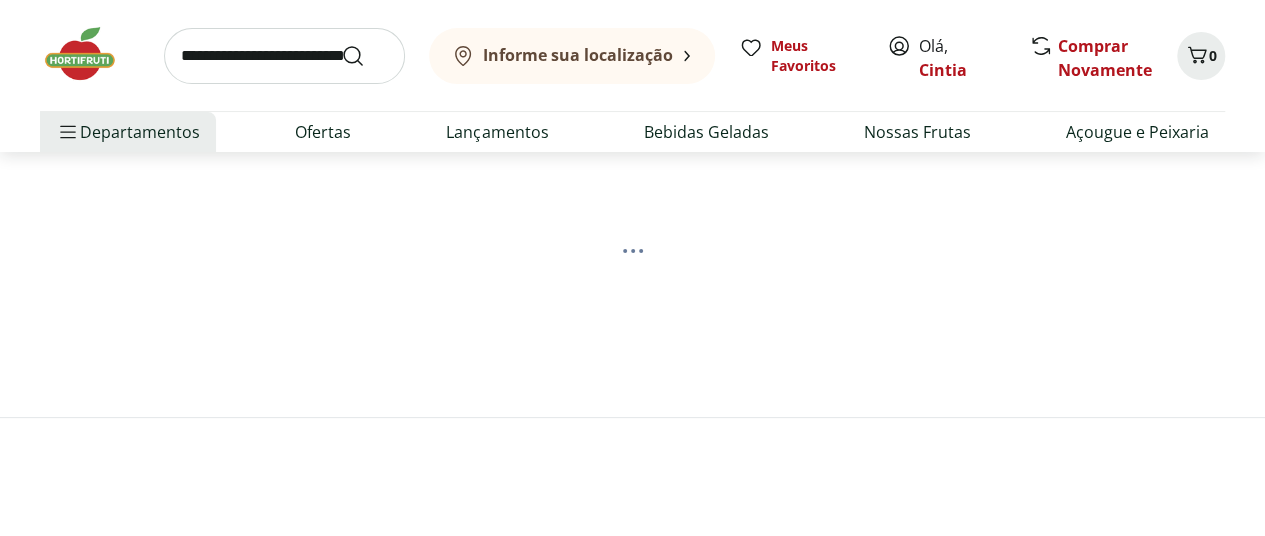 scroll, scrollTop: 0, scrollLeft: 0, axis: both 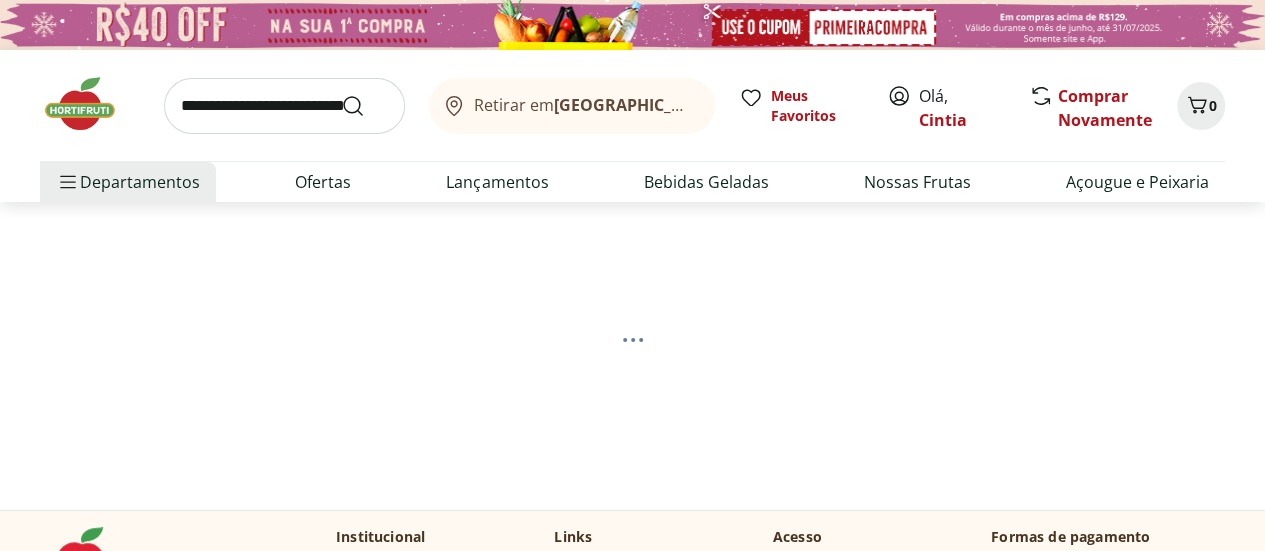 select on "*********" 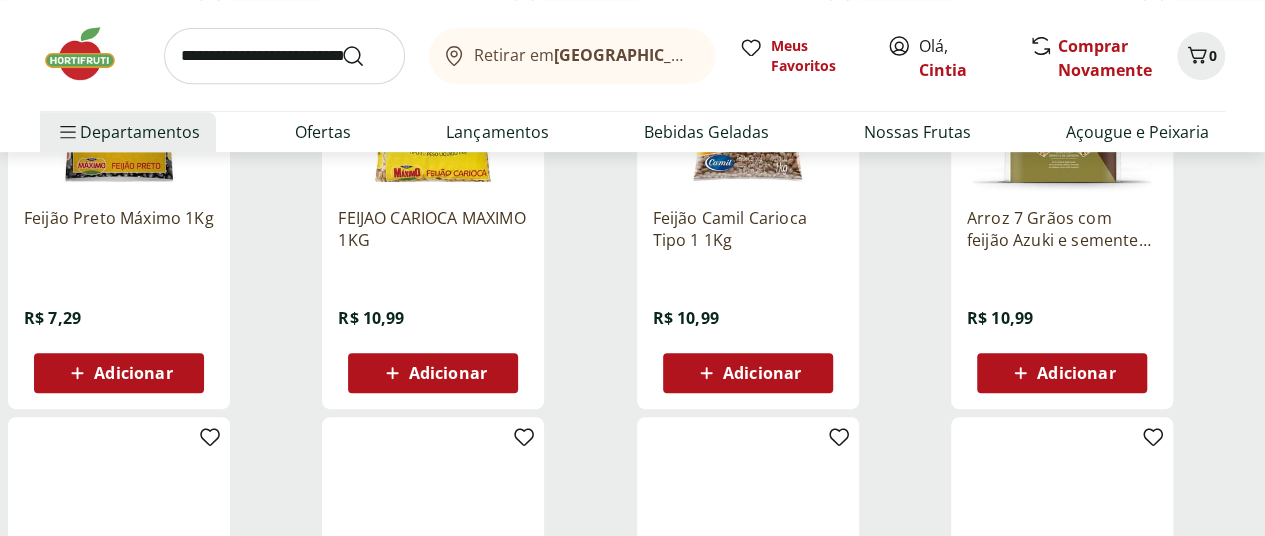 scroll, scrollTop: 406, scrollLeft: 0, axis: vertical 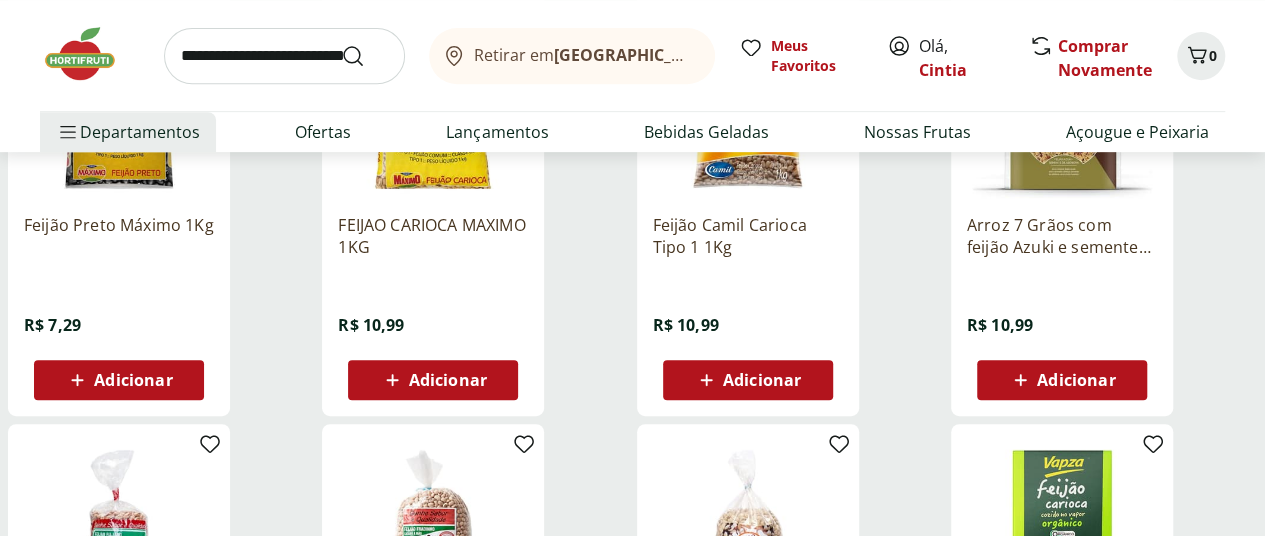 click on "Adicionar" at bounding box center [133, 380] 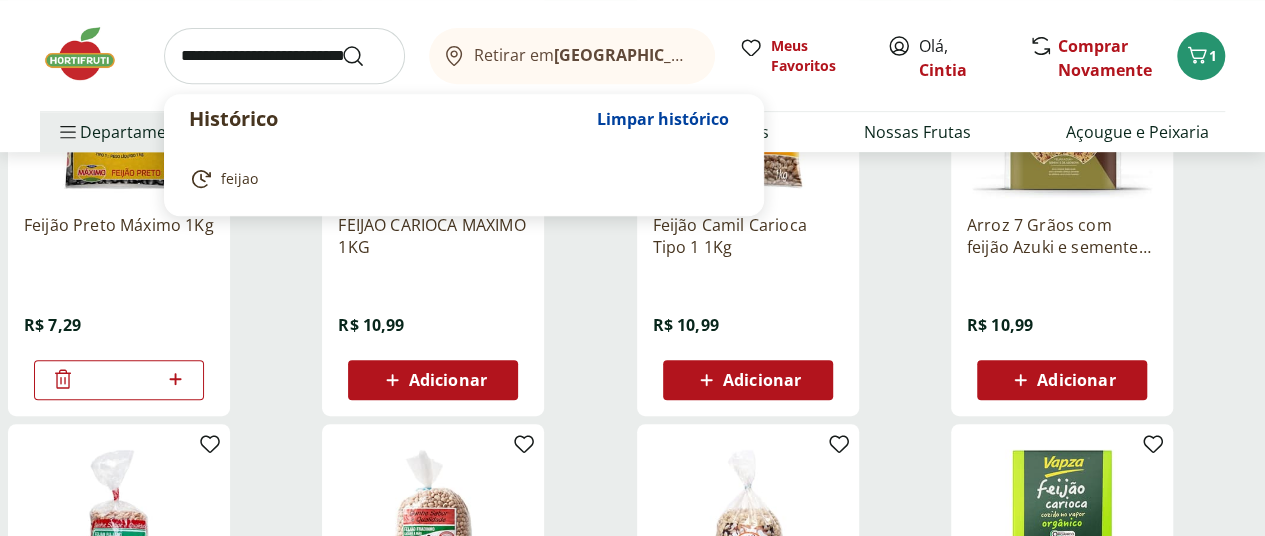 click at bounding box center [284, 56] 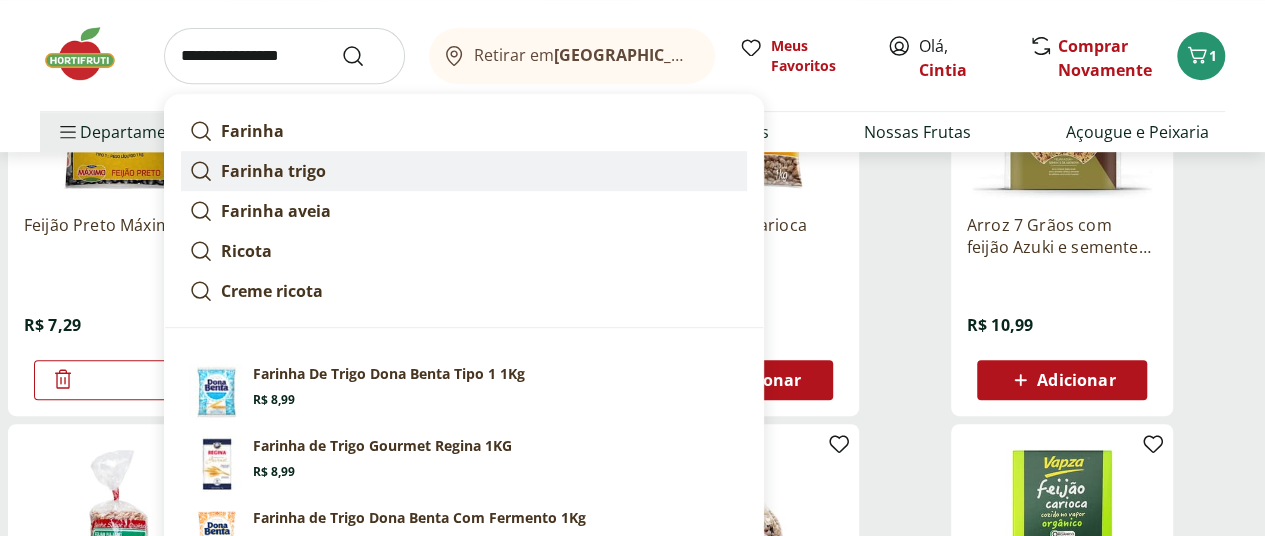 click on "Farinha trigo" at bounding box center [273, 171] 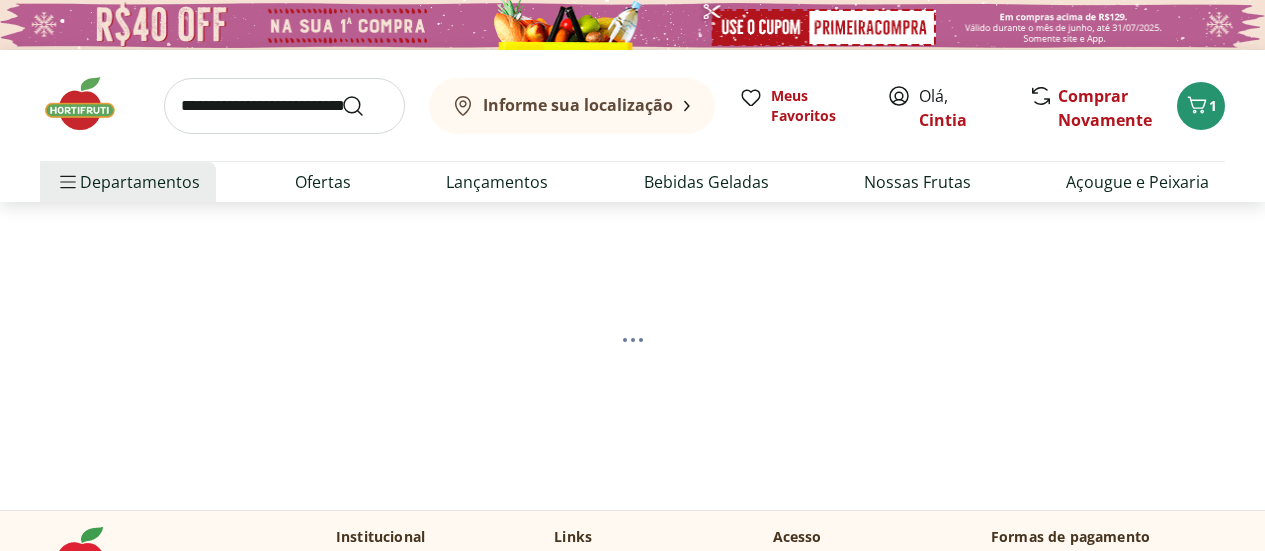 scroll, scrollTop: 0, scrollLeft: 0, axis: both 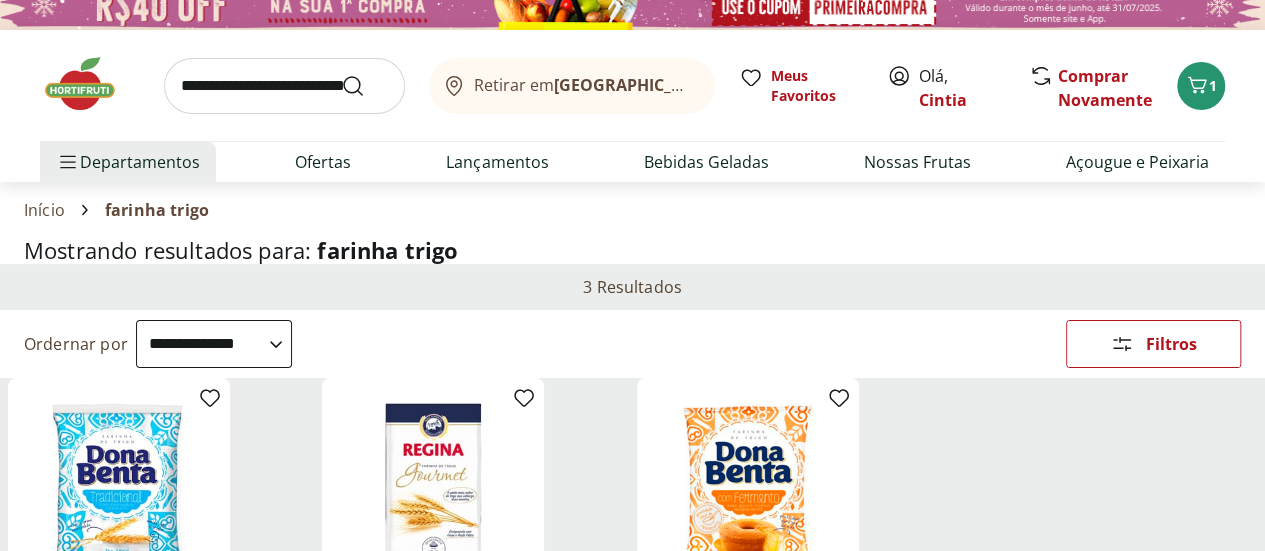 click on "**********" at bounding box center (214, 344) 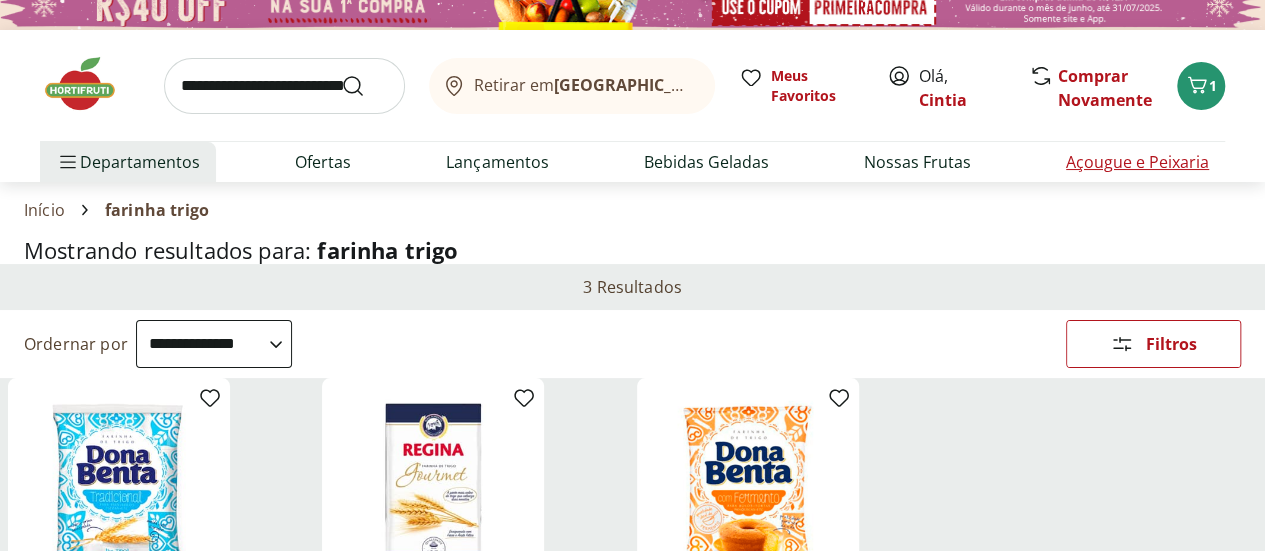 scroll, scrollTop: 0, scrollLeft: 0, axis: both 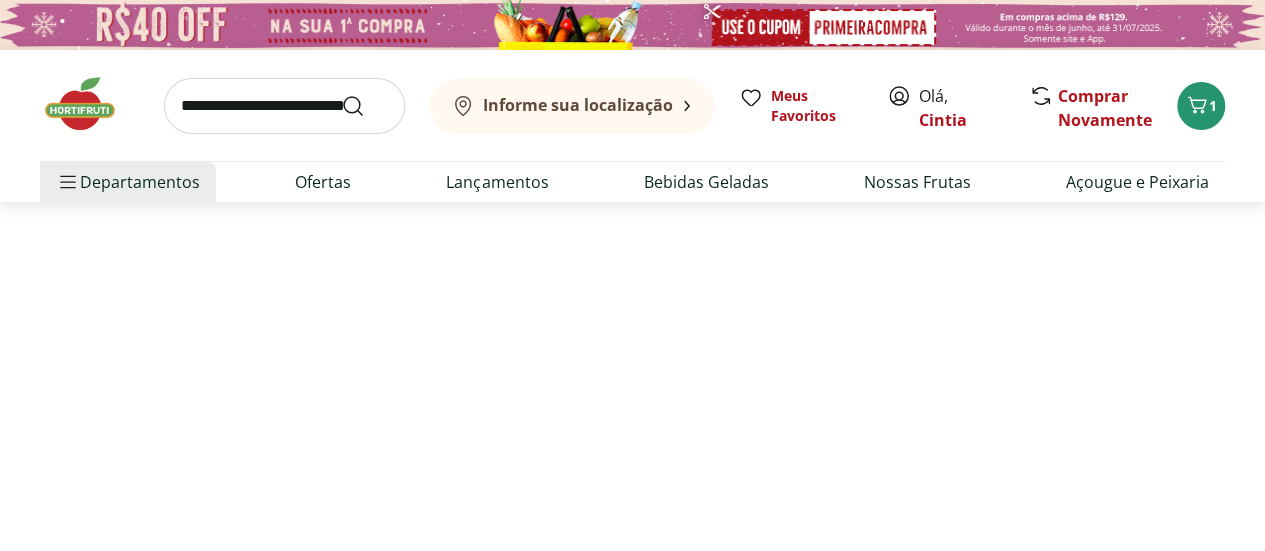 select on "*********" 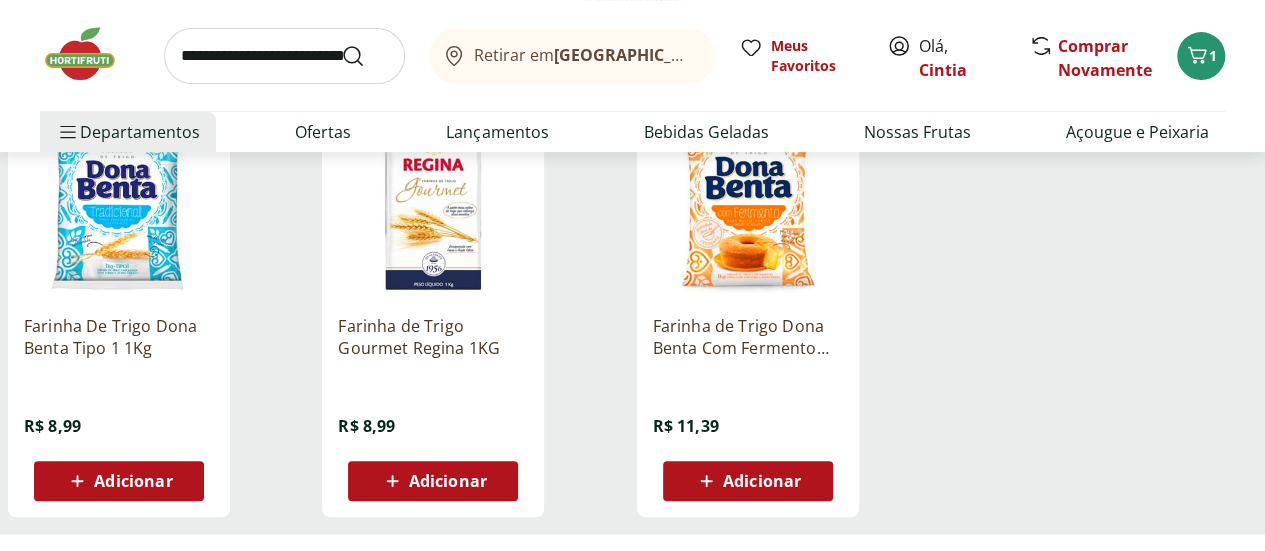 scroll, scrollTop: 311, scrollLeft: 0, axis: vertical 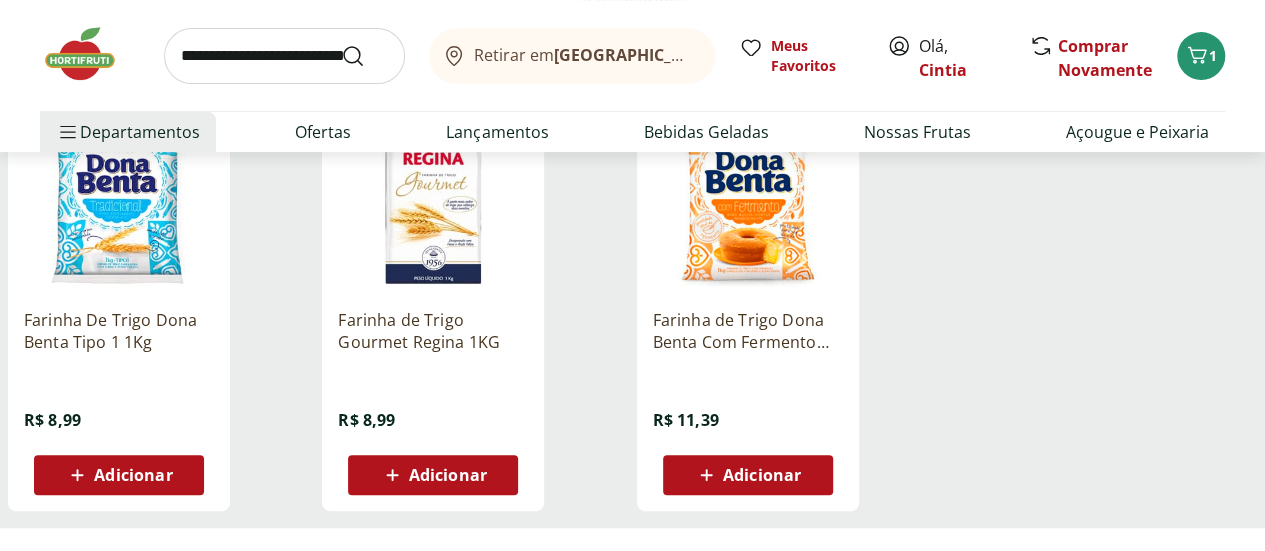 click on "Adicionar" at bounding box center [133, 475] 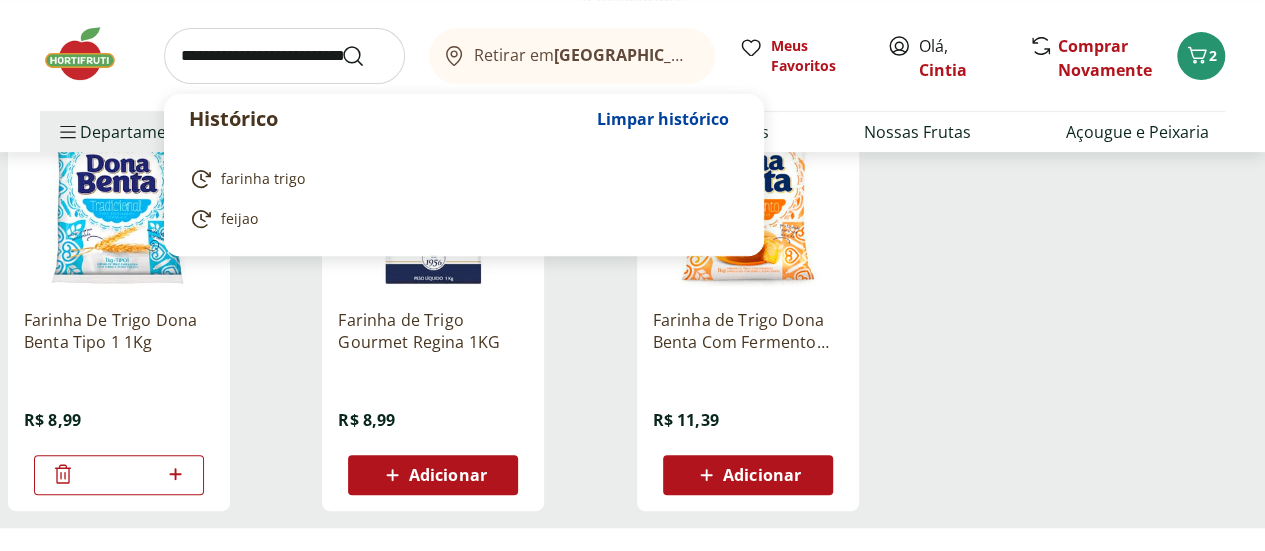 click at bounding box center [284, 56] 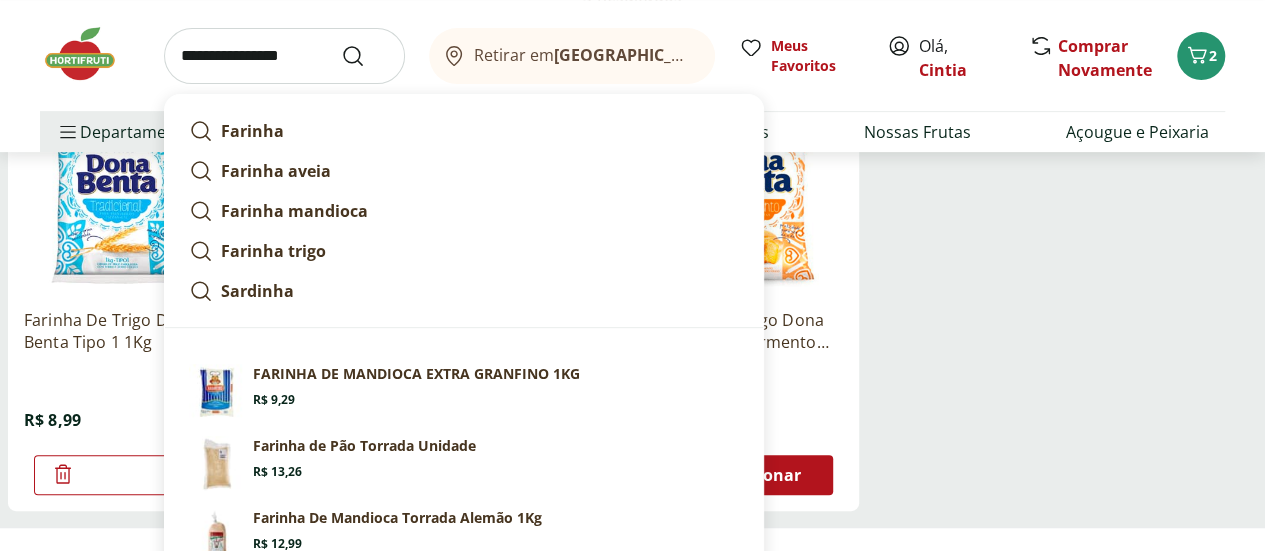 click on "**********" at bounding box center (284, 56) 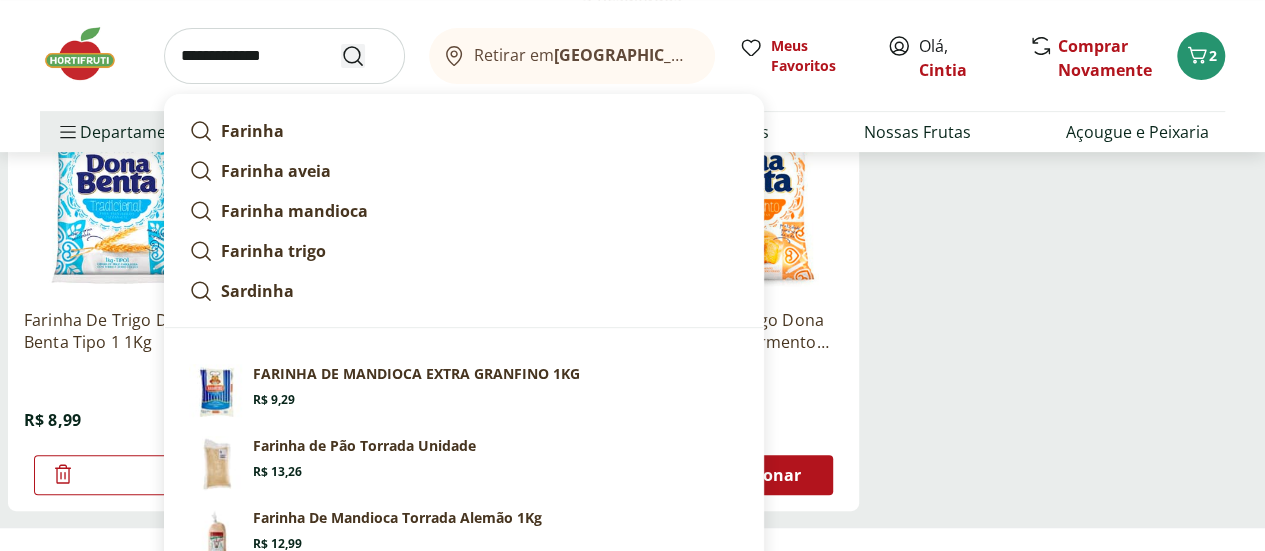 type on "**********" 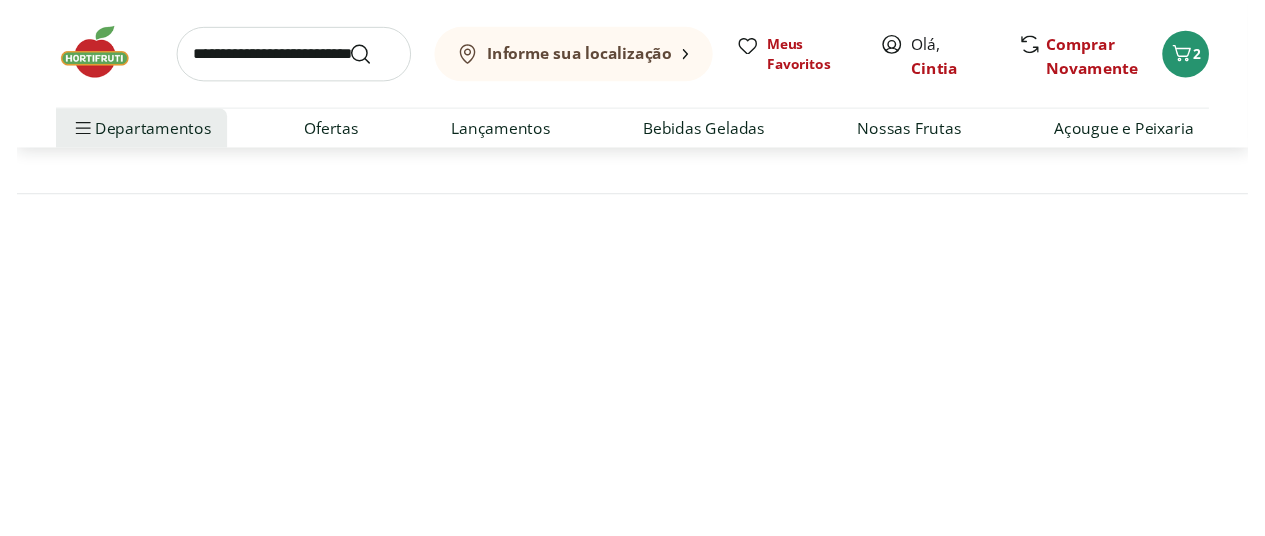 scroll, scrollTop: 0, scrollLeft: 0, axis: both 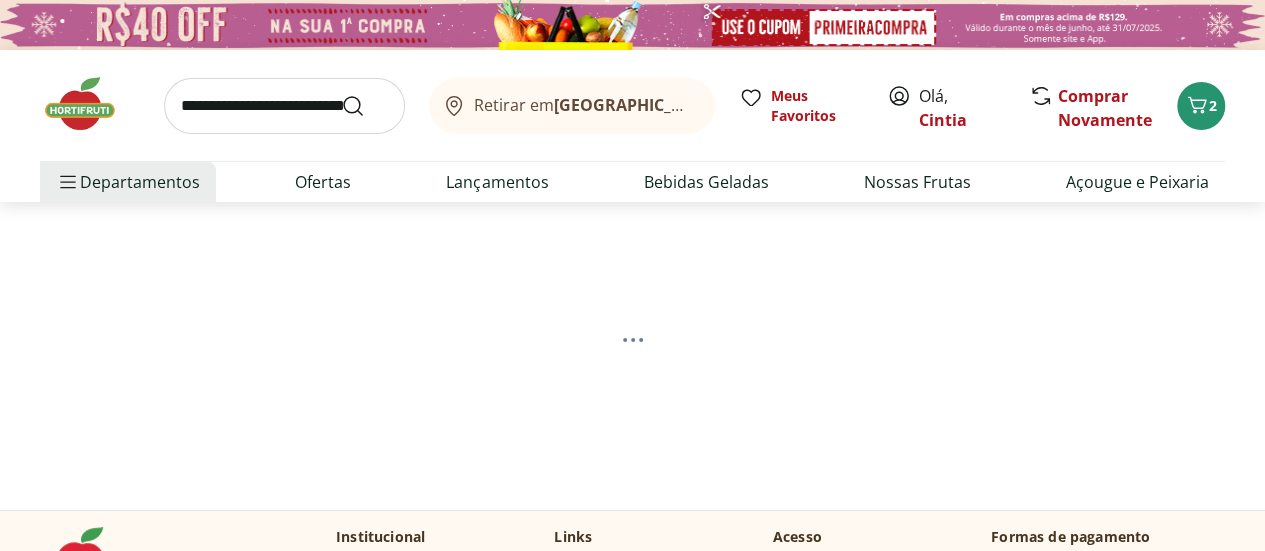 select on "**********" 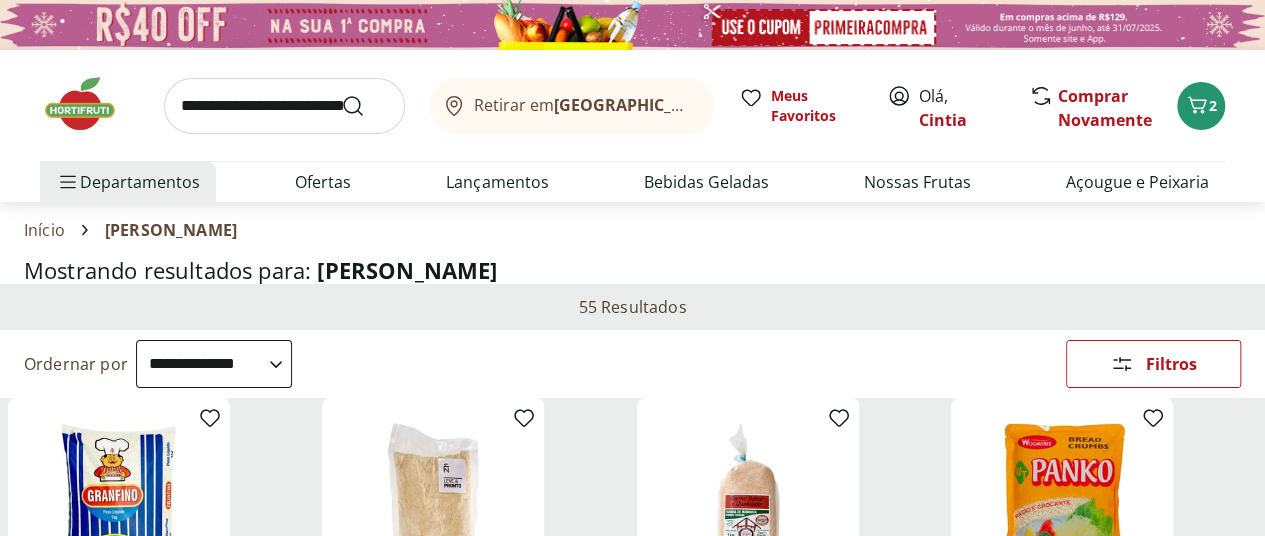 drag, startPoint x: 1262, startPoint y: 53, endPoint x: 1274, endPoint y: 91, distance: 39.849716 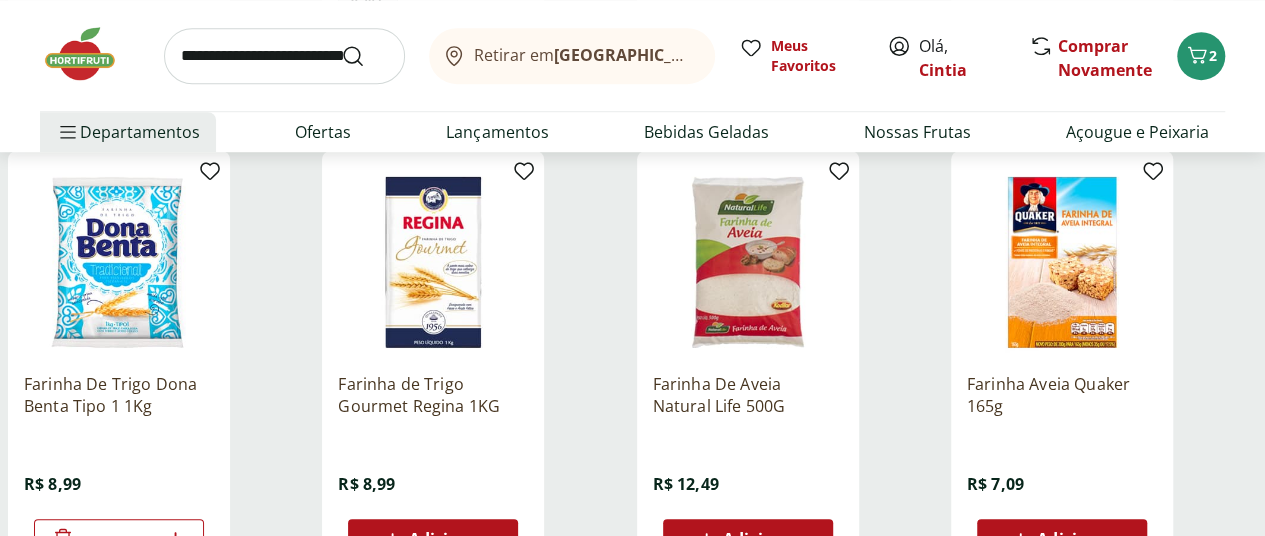 scroll, scrollTop: 761, scrollLeft: 0, axis: vertical 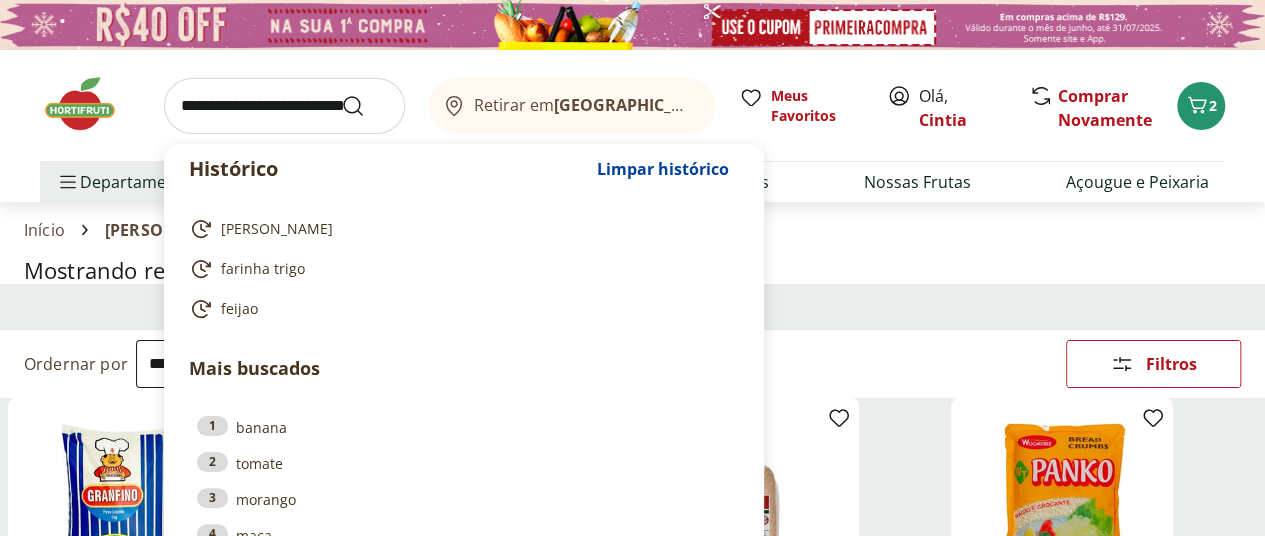 click at bounding box center [284, 106] 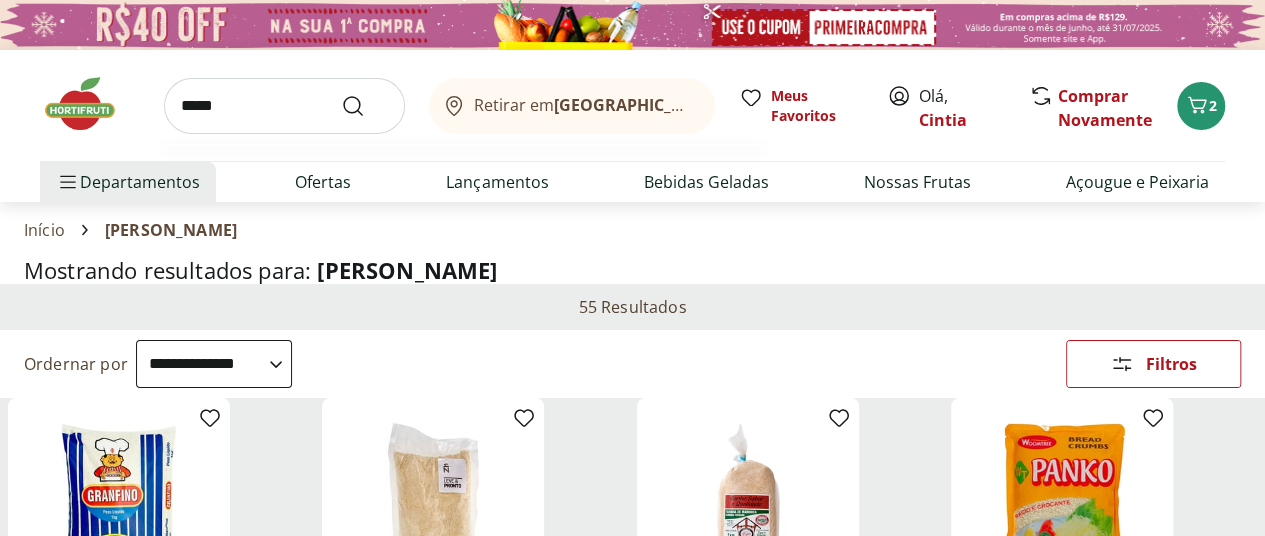 type on "*****" 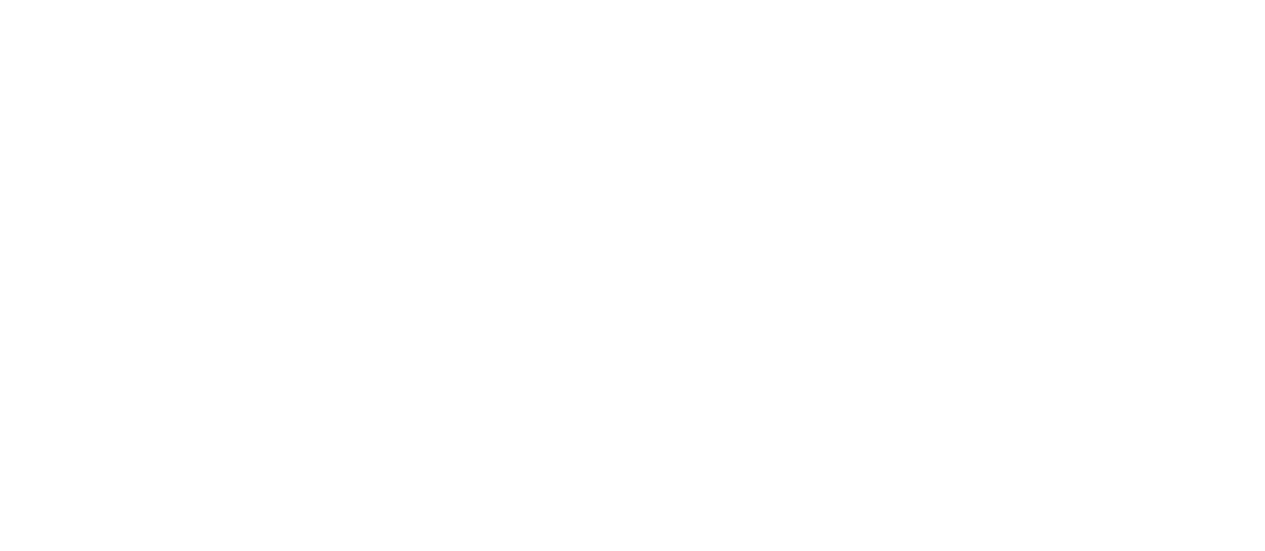 select on "**********" 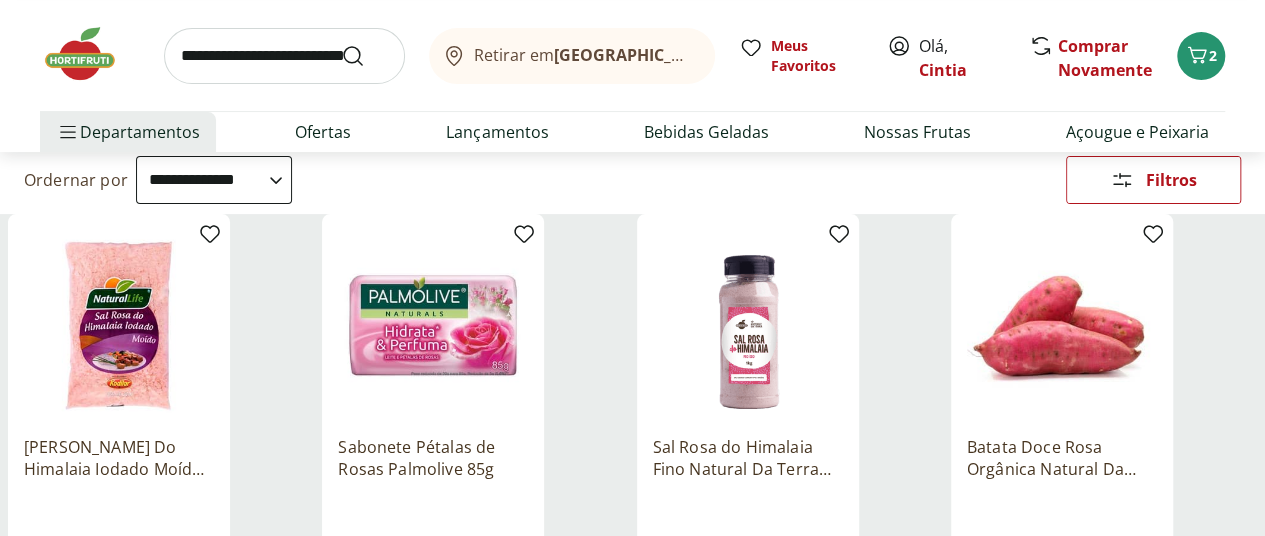 scroll, scrollTop: 0, scrollLeft: 0, axis: both 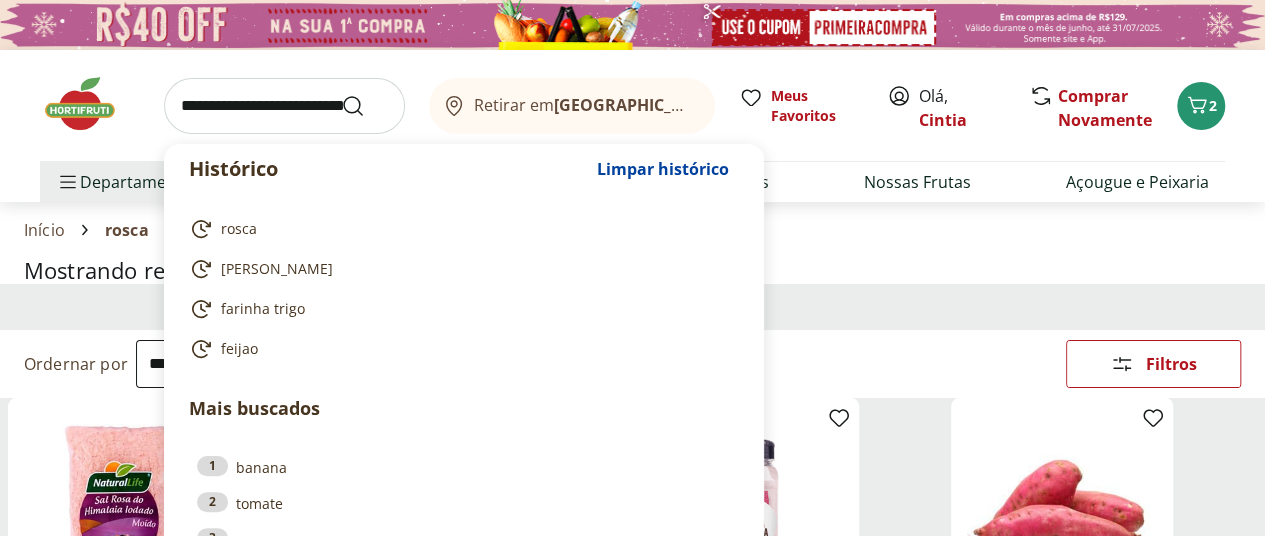 click at bounding box center (284, 106) 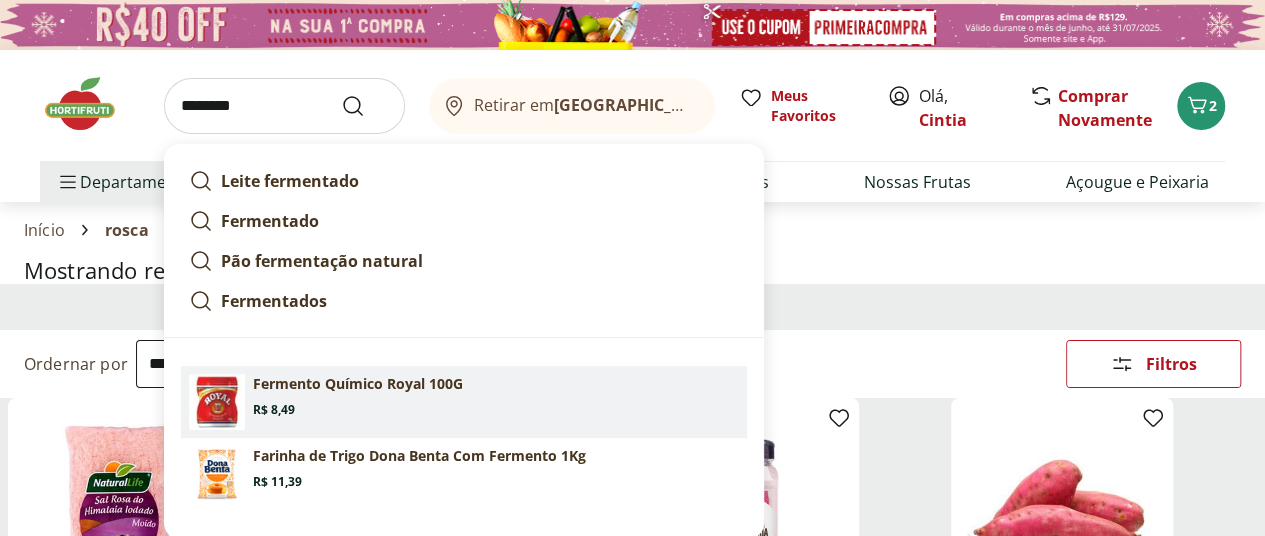 click on "Fermento Químico Royal 100G" at bounding box center [358, 384] 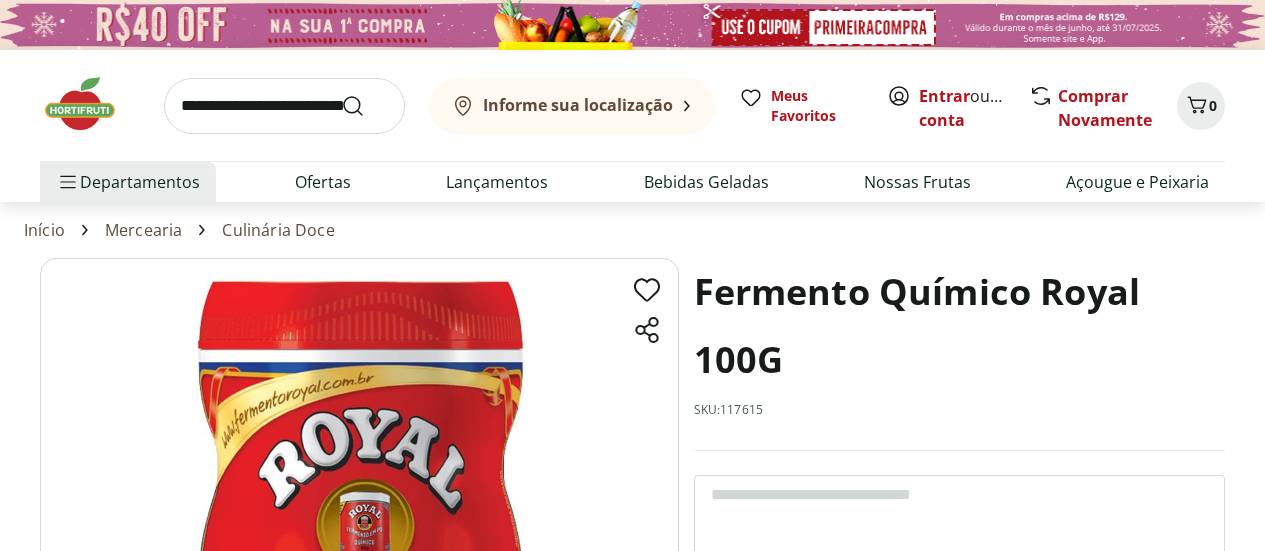 scroll, scrollTop: 0, scrollLeft: 0, axis: both 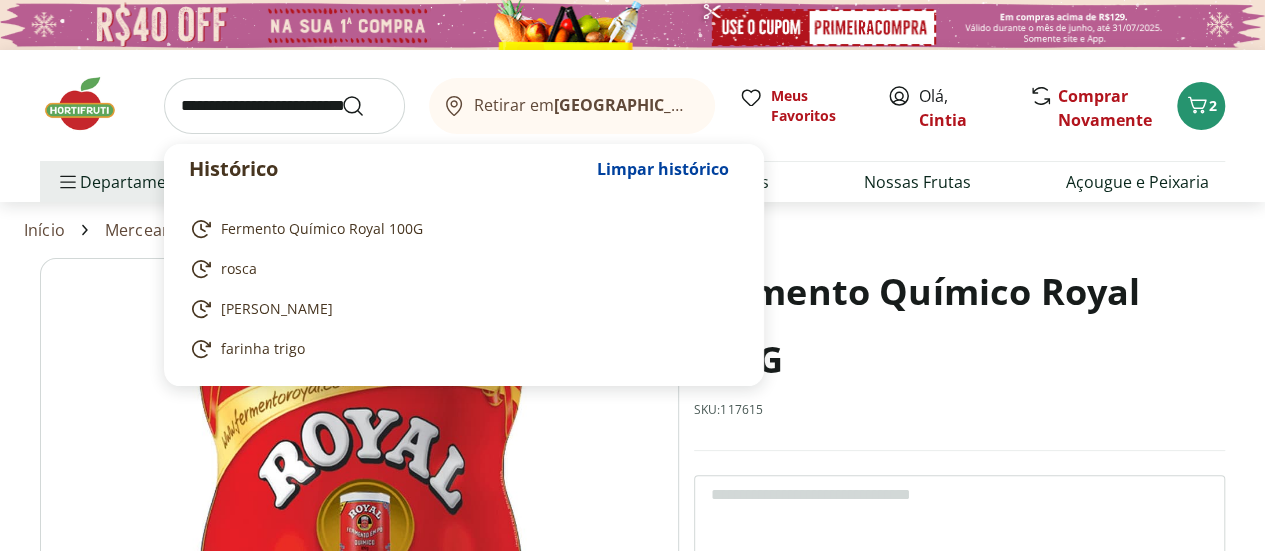 click at bounding box center [284, 106] 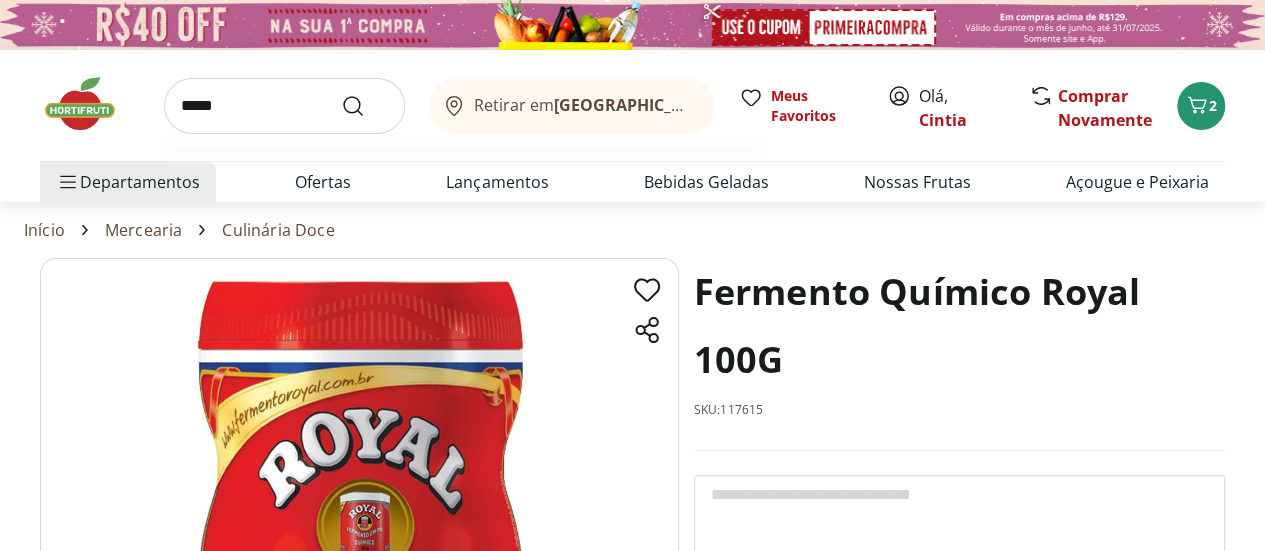 type on "*****" 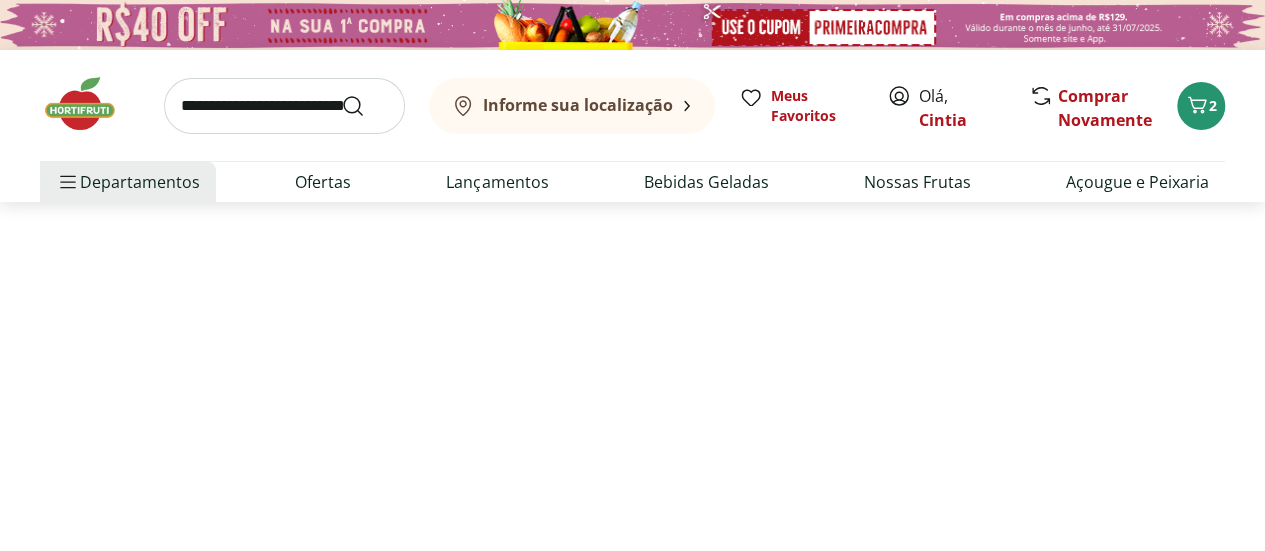 select on "**********" 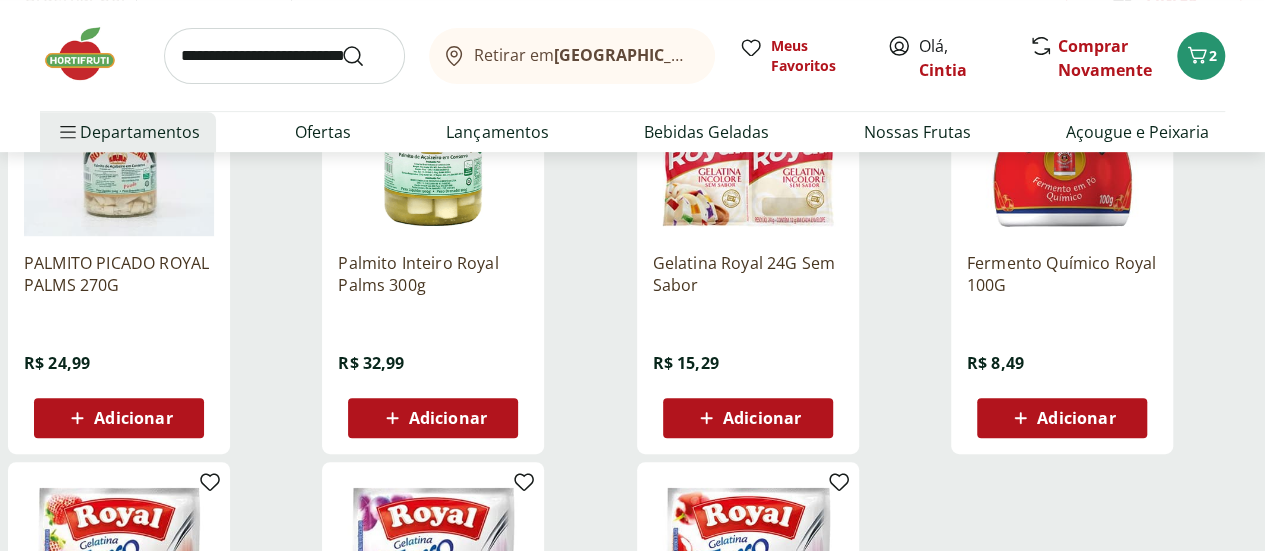 scroll, scrollTop: 365, scrollLeft: 0, axis: vertical 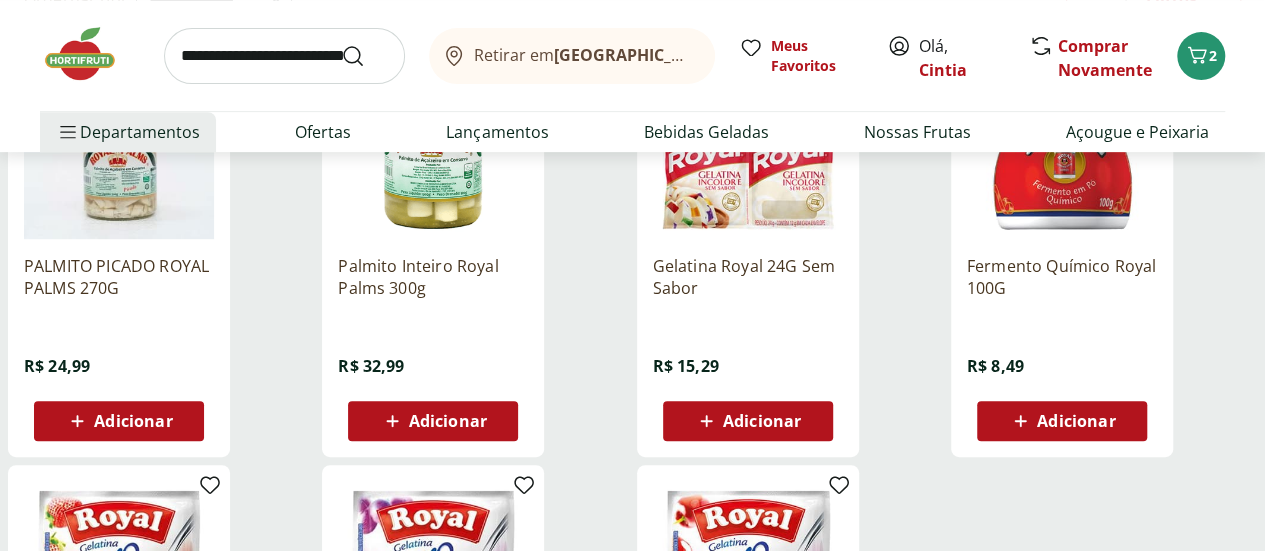 click on "Fermento Químico Royal 100G R$ 8,49 Adicionar" at bounding box center (1062, 245) 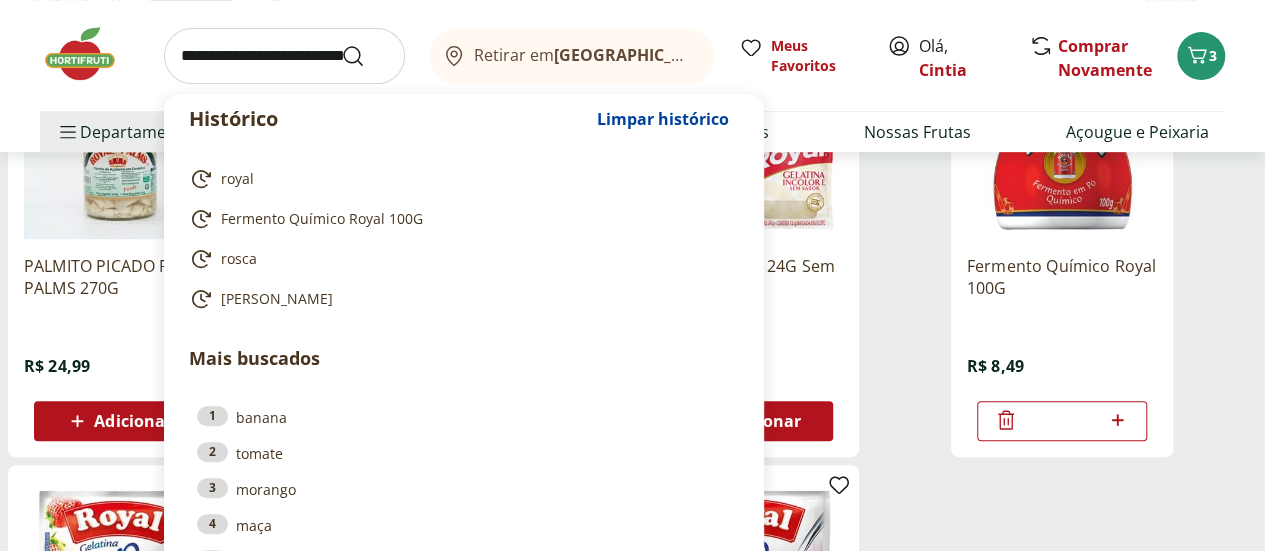 click at bounding box center [284, 56] 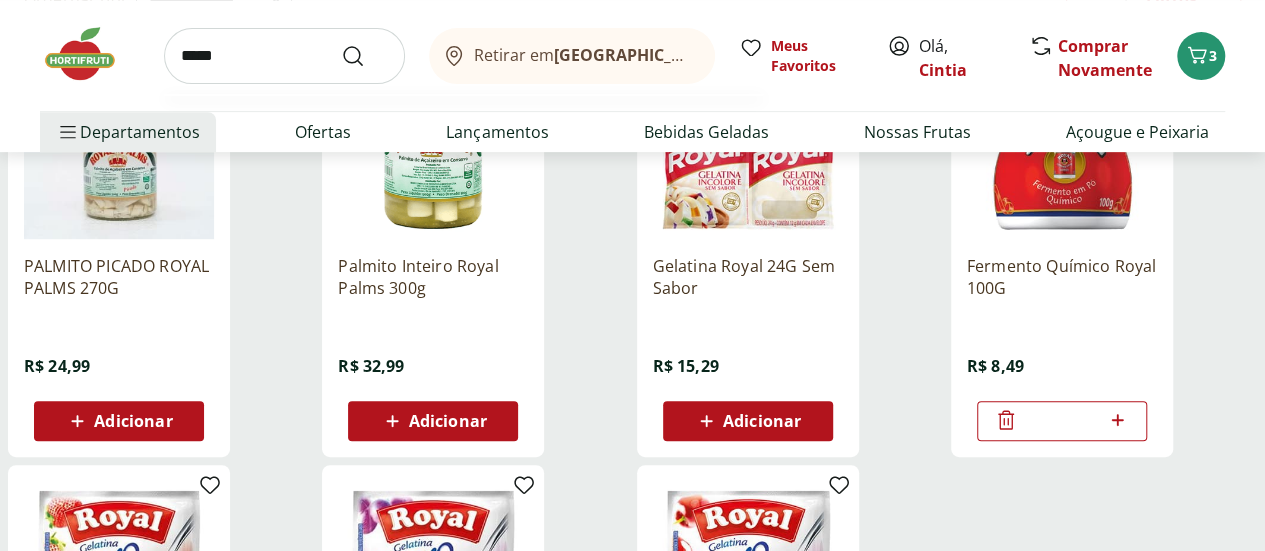 type on "*****" 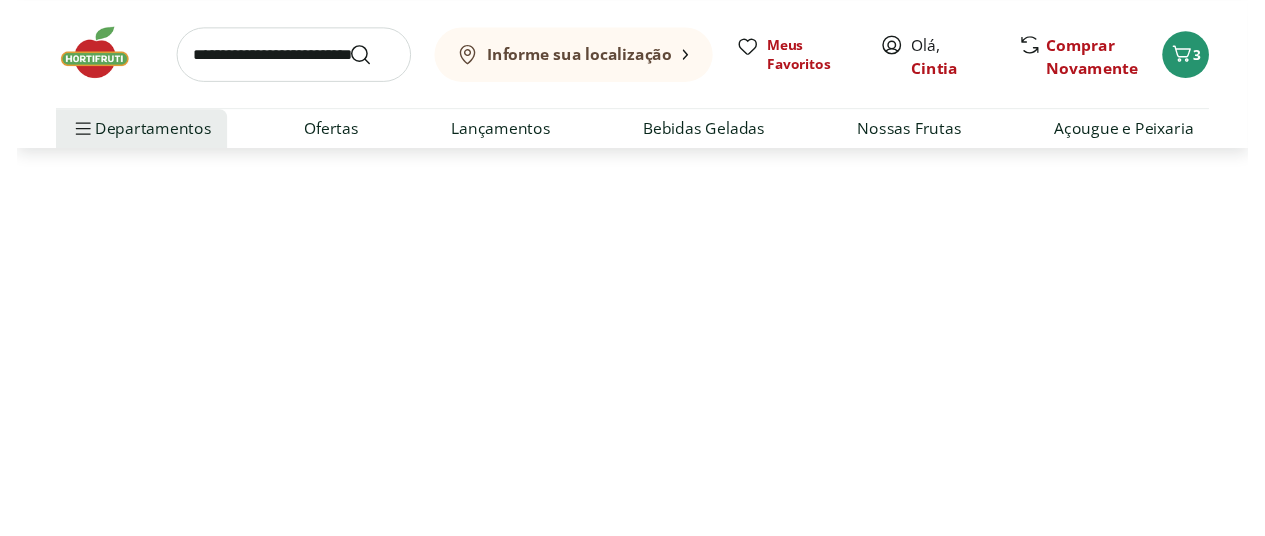scroll, scrollTop: 0, scrollLeft: 0, axis: both 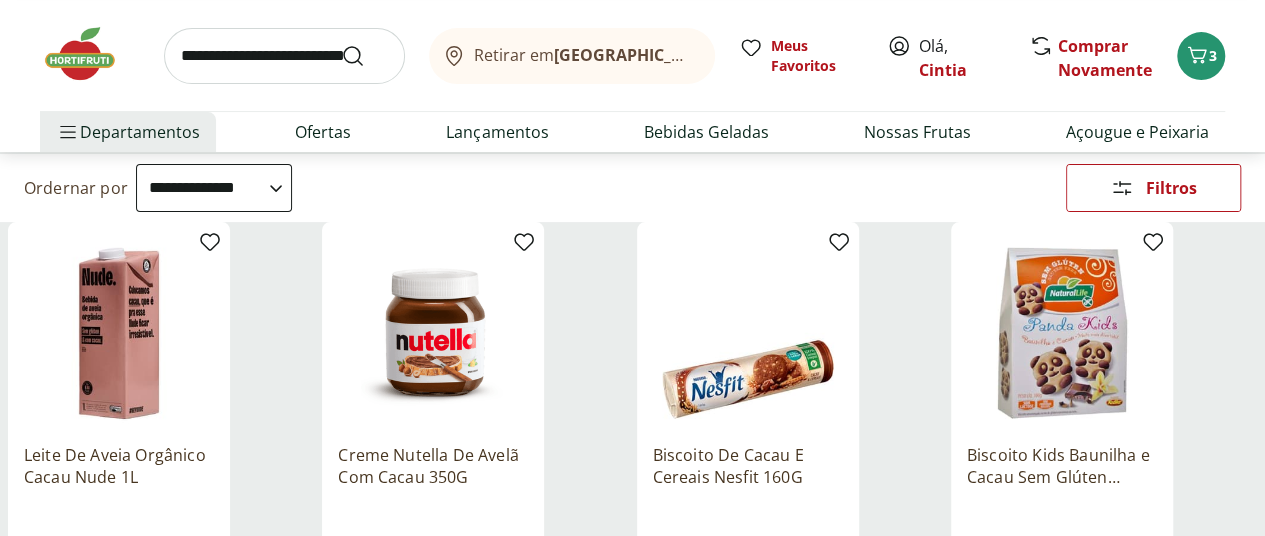click on "**********" at bounding box center (214, 188) 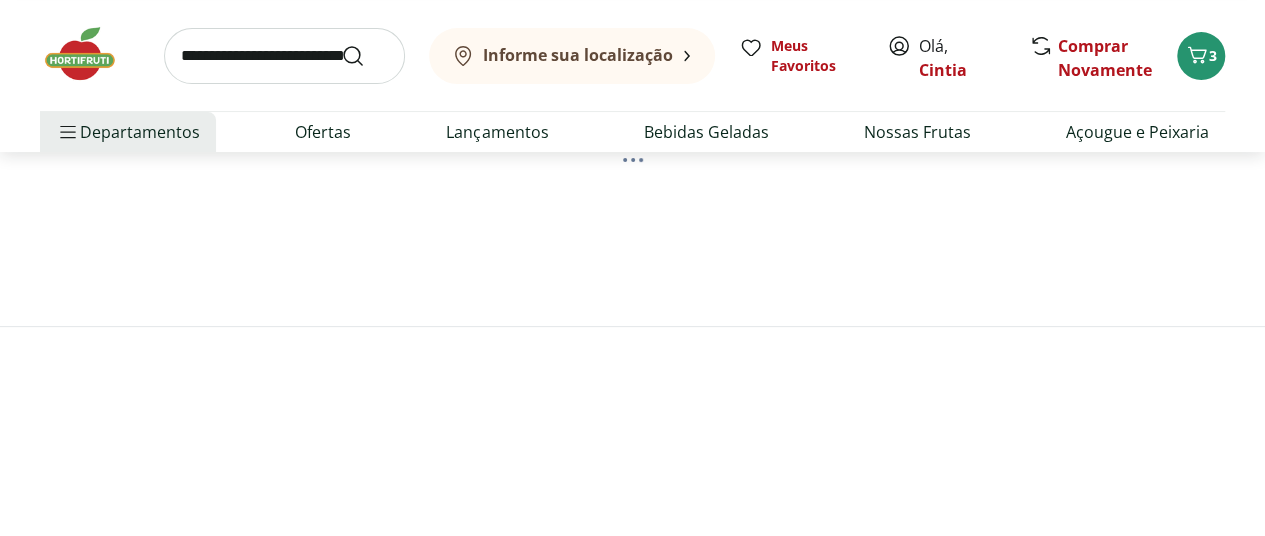 scroll, scrollTop: 0, scrollLeft: 0, axis: both 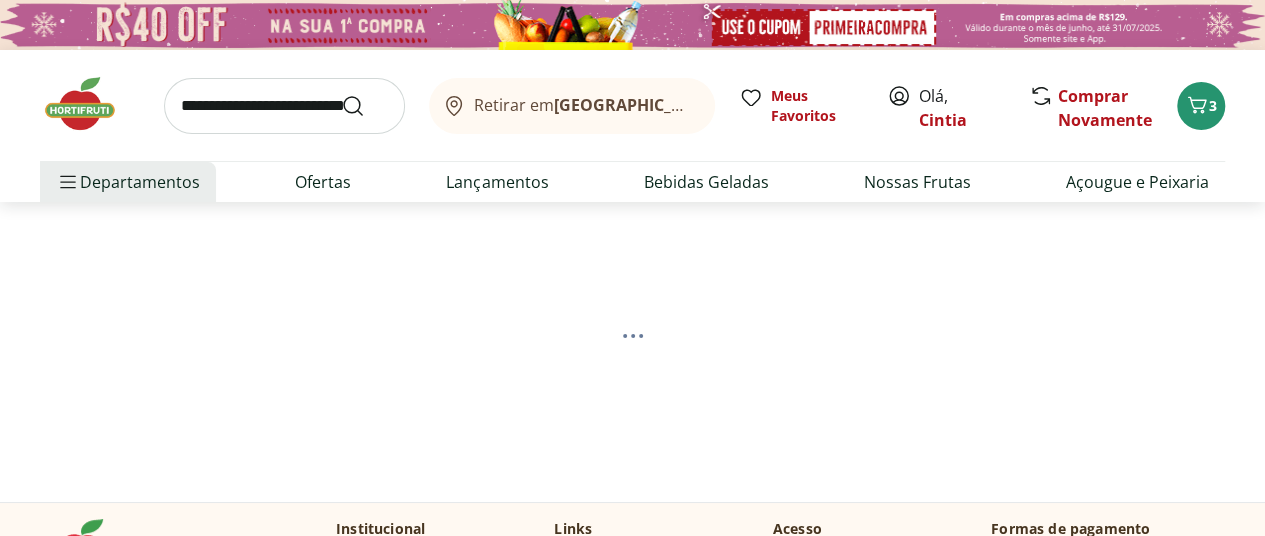 select on "*********" 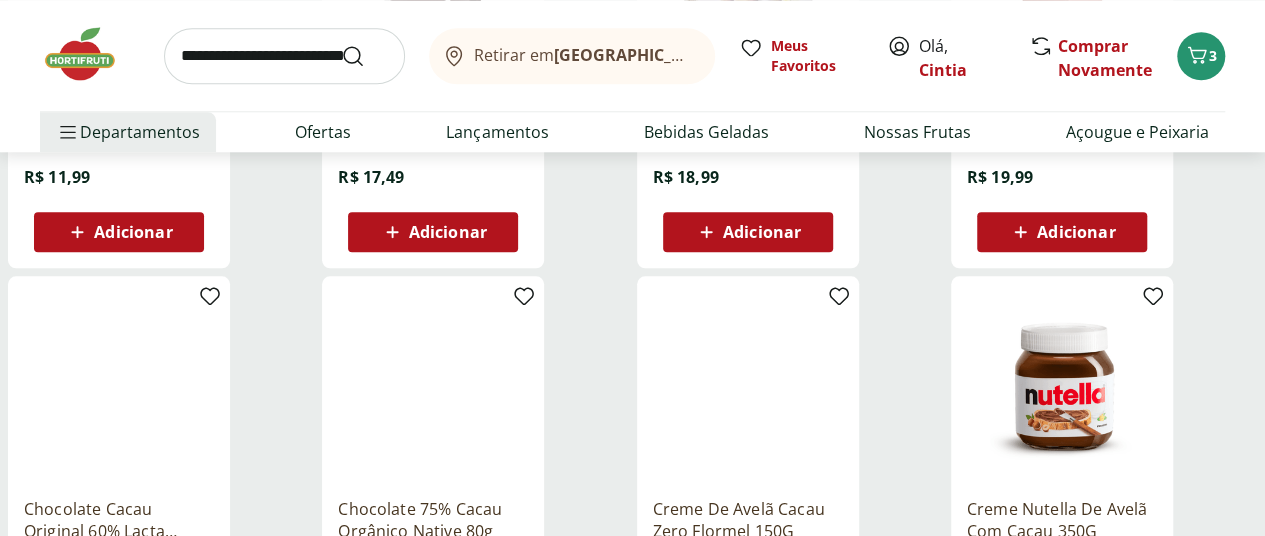 scroll, scrollTop: 993, scrollLeft: 0, axis: vertical 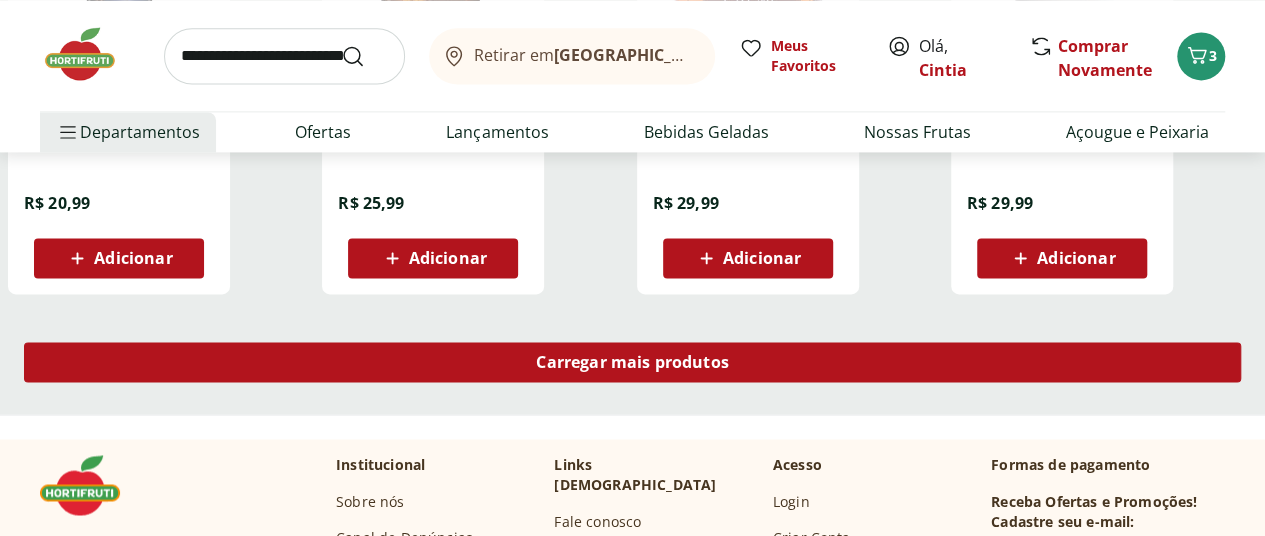 click on "Carregar mais produtos" at bounding box center (632, 362) 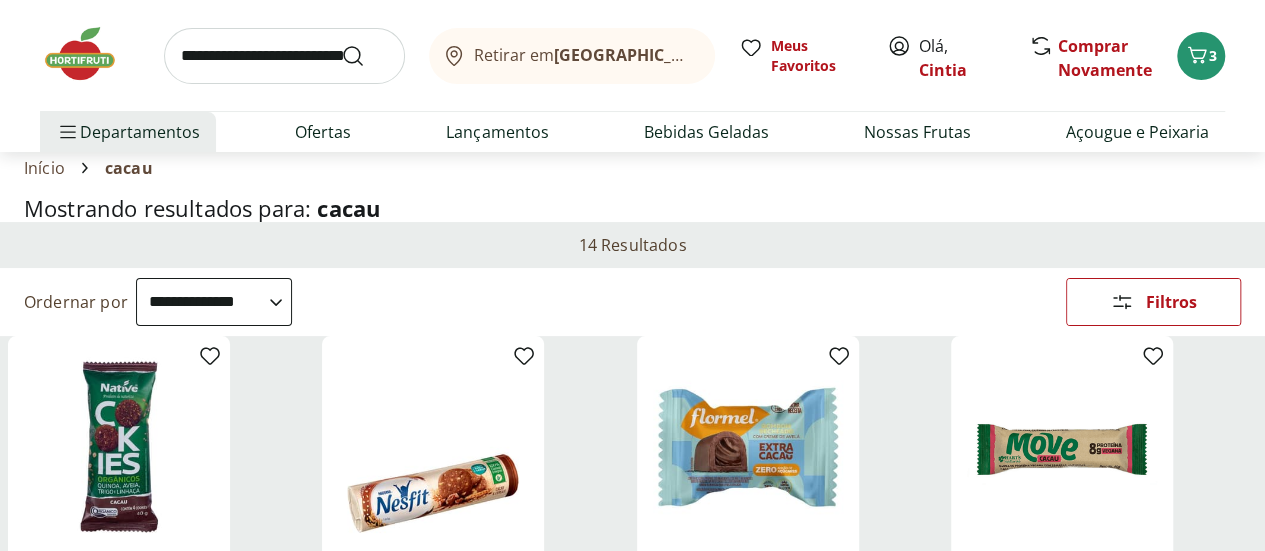 scroll, scrollTop: 0, scrollLeft: 0, axis: both 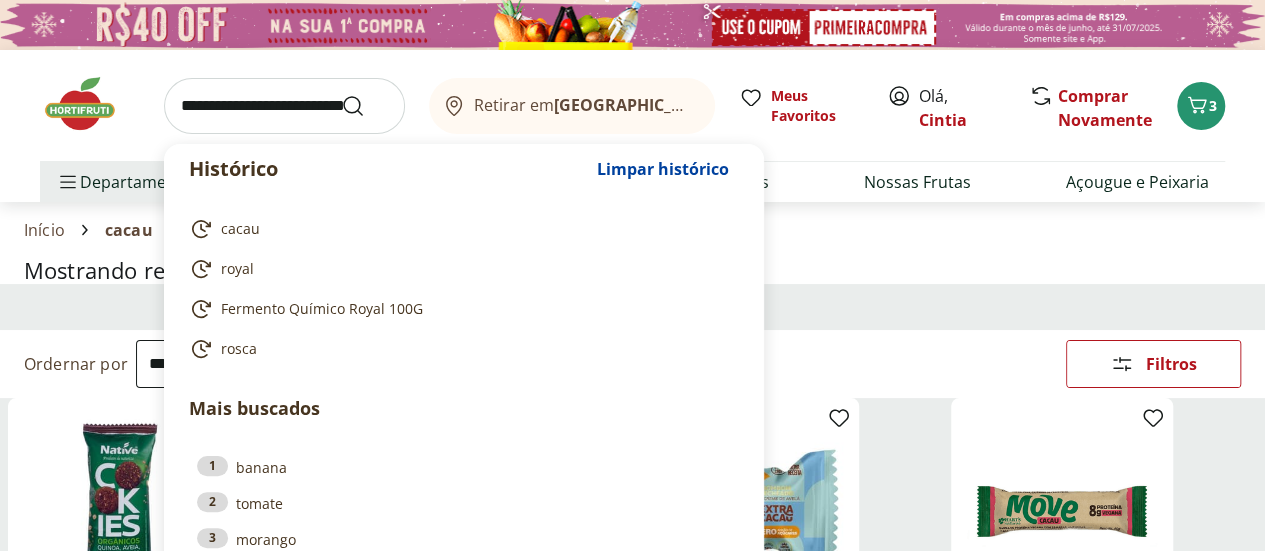 click at bounding box center (284, 106) 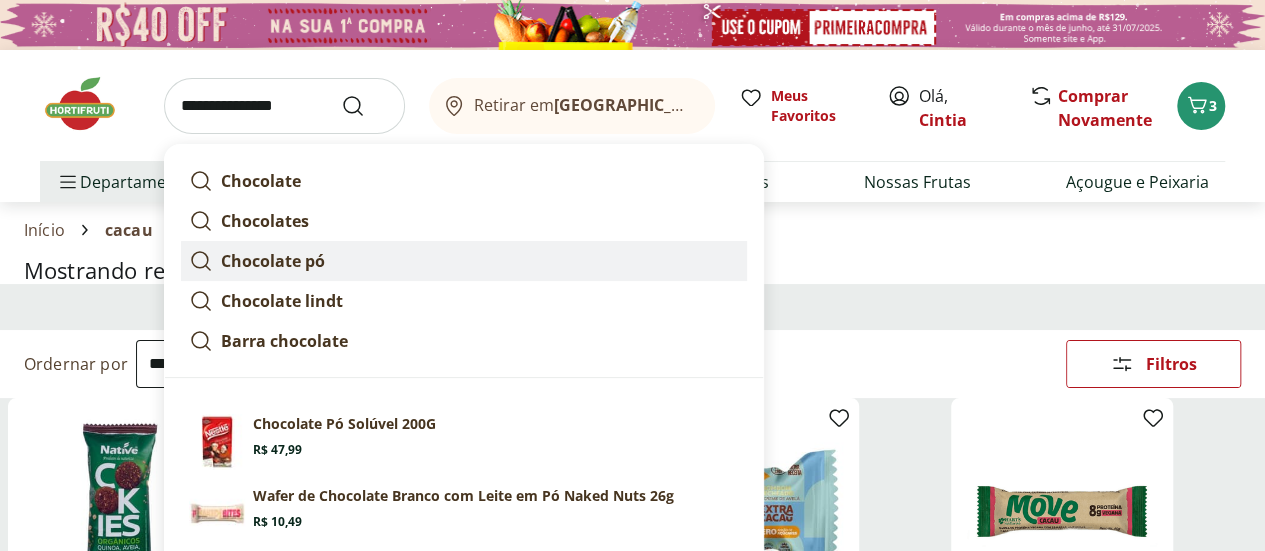 click on "Chocolate pó" at bounding box center [273, 261] 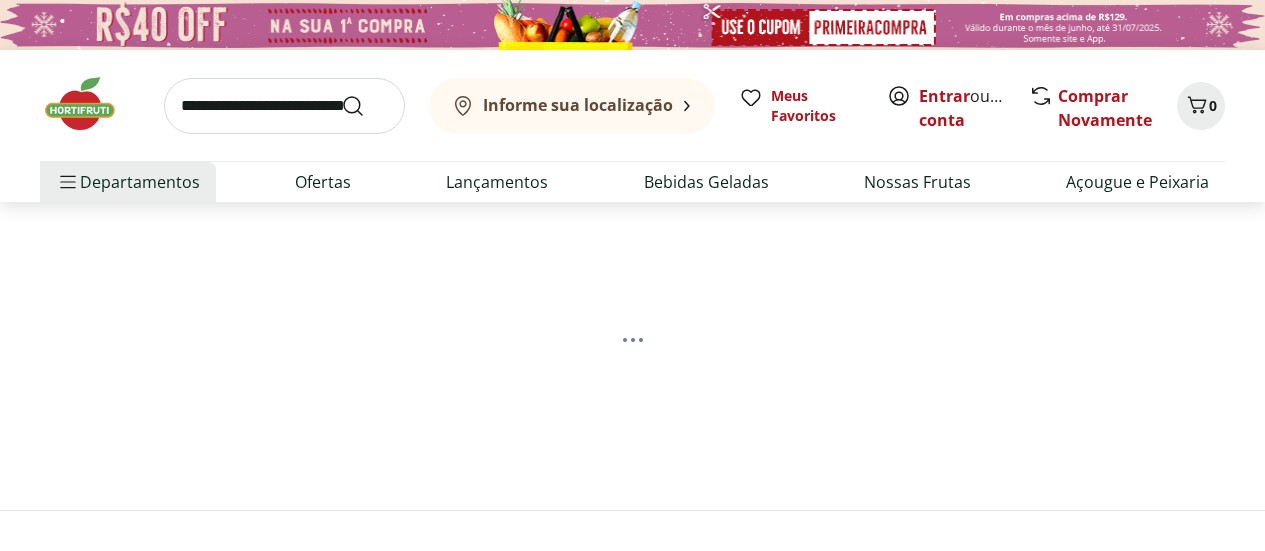 scroll, scrollTop: 0, scrollLeft: 0, axis: both 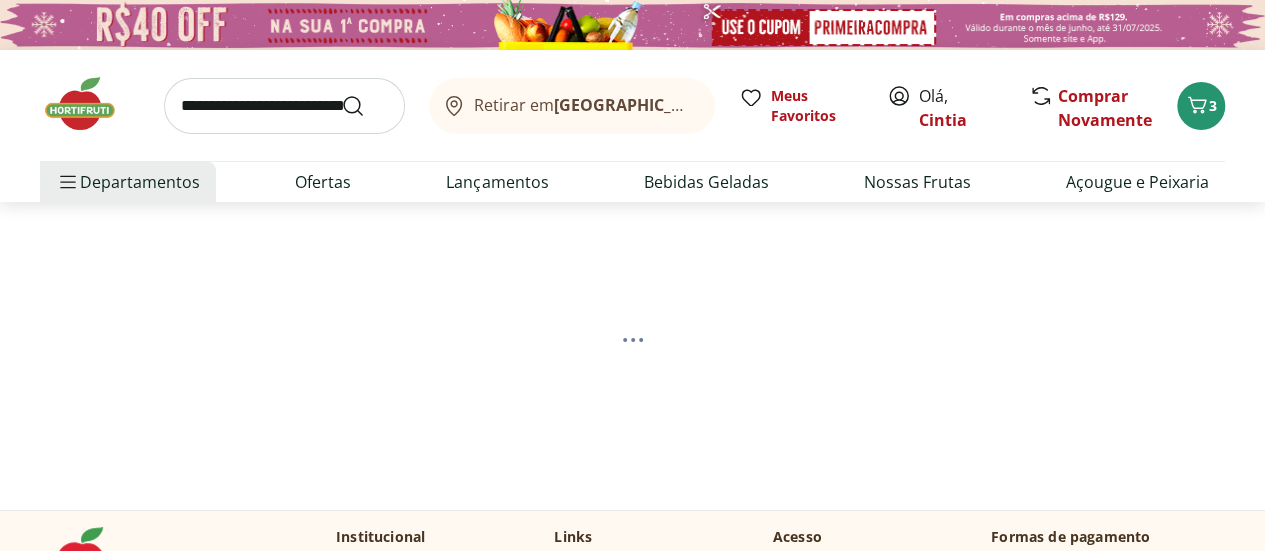 select on "**********" 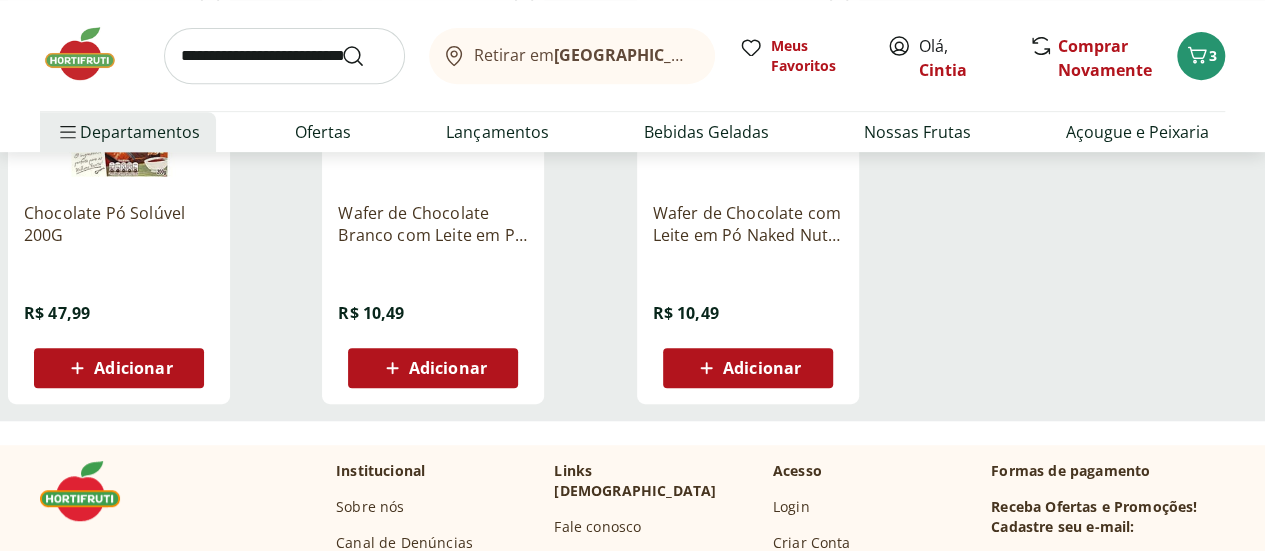 scroll, scrollTop: 68, scrollLeft: 0, axis: vertical 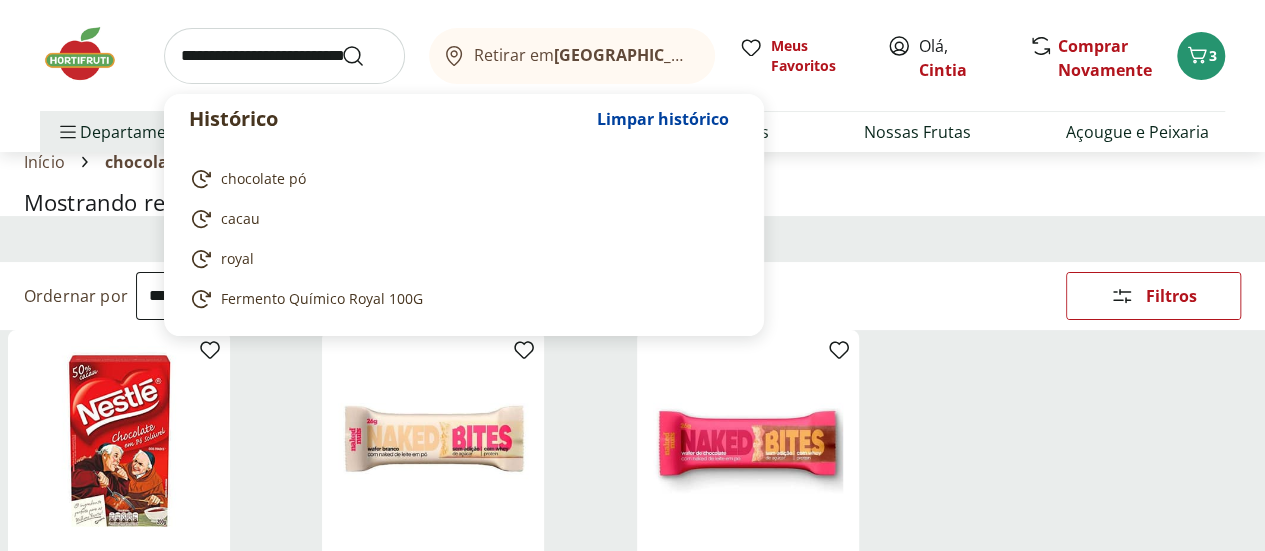 click at bounding box center (284, 56) 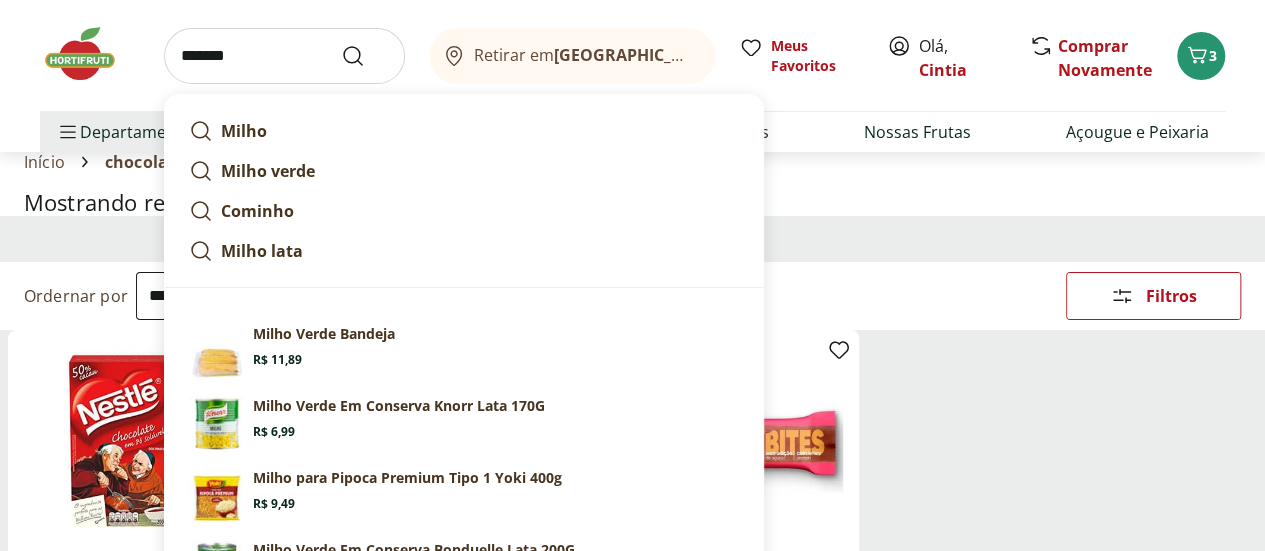 type on "*******" 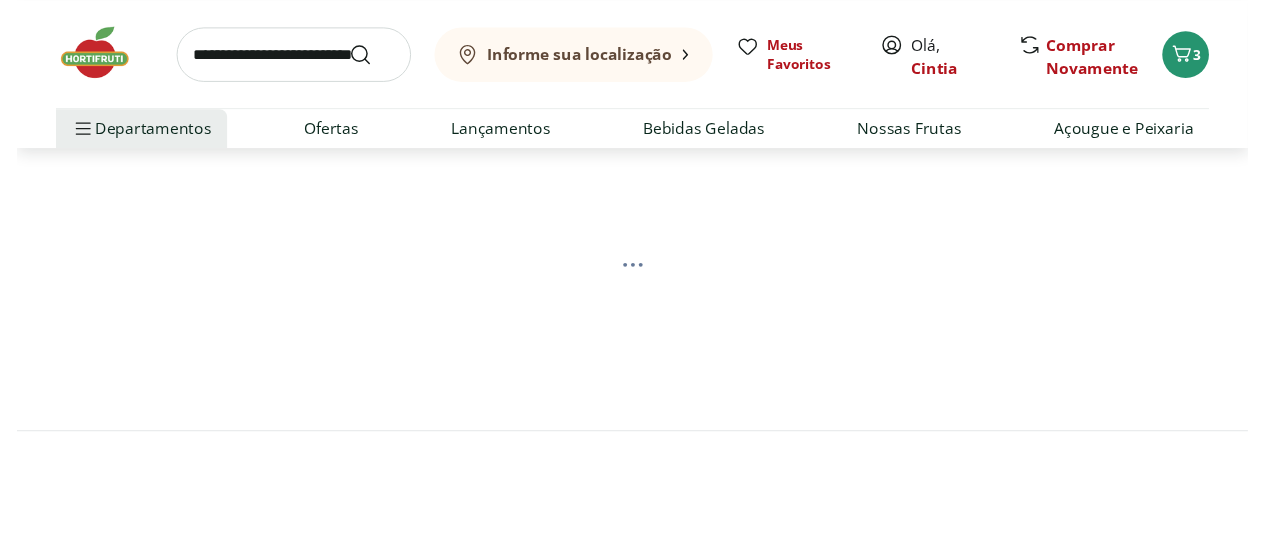 scroll, scrollTop: 0, scrollLeft: 0, axis: both 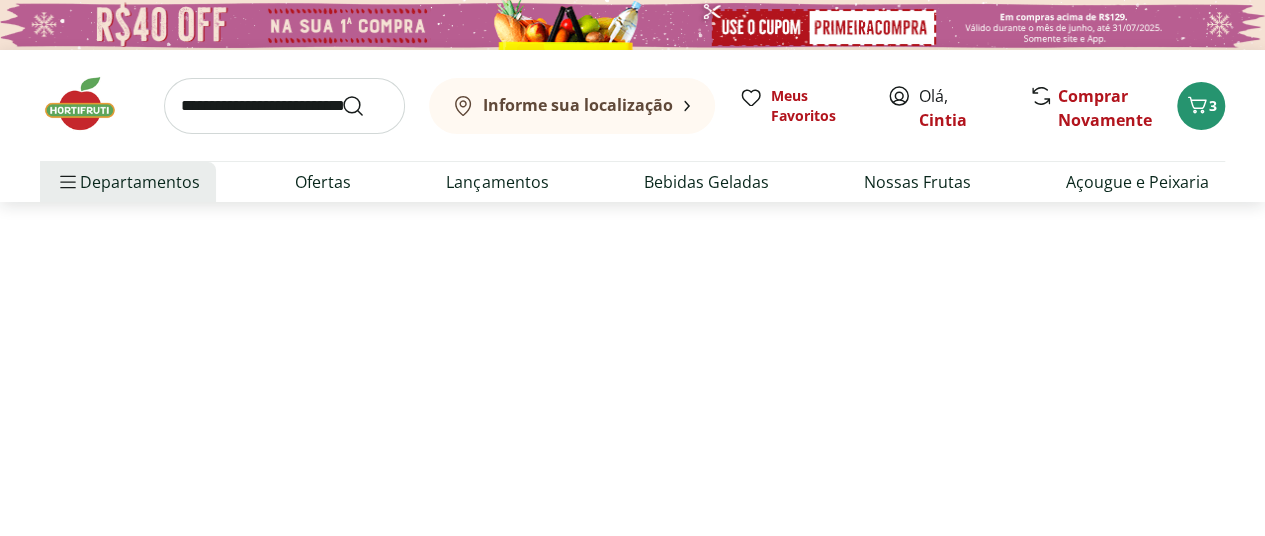 select on "**********" 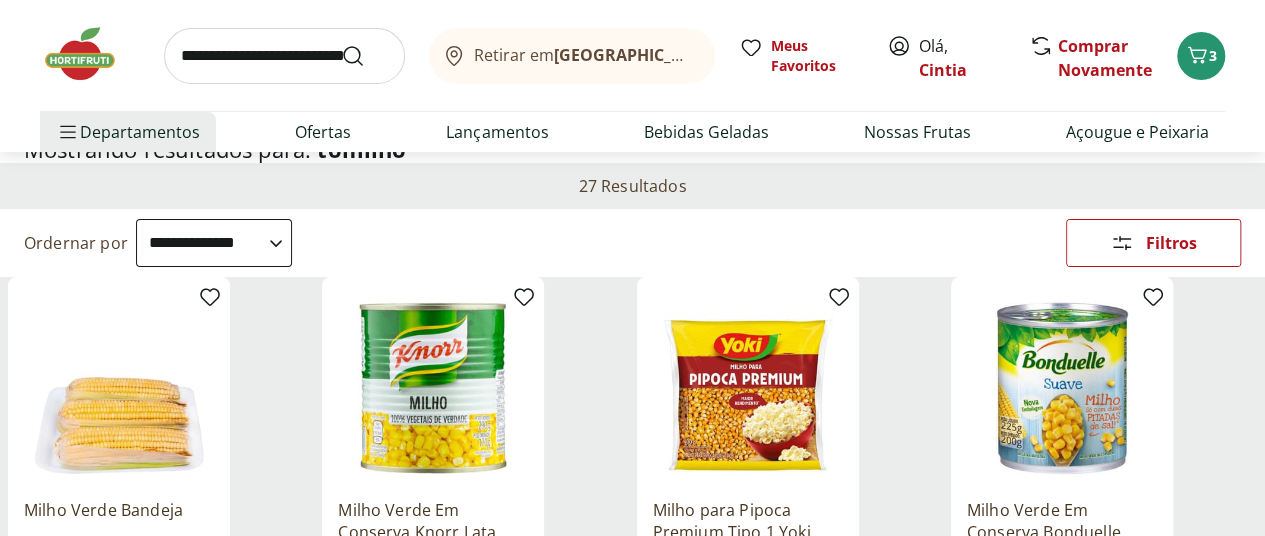 scroll, scrollTop: 116, scrollLeft: 0, axis: vertical 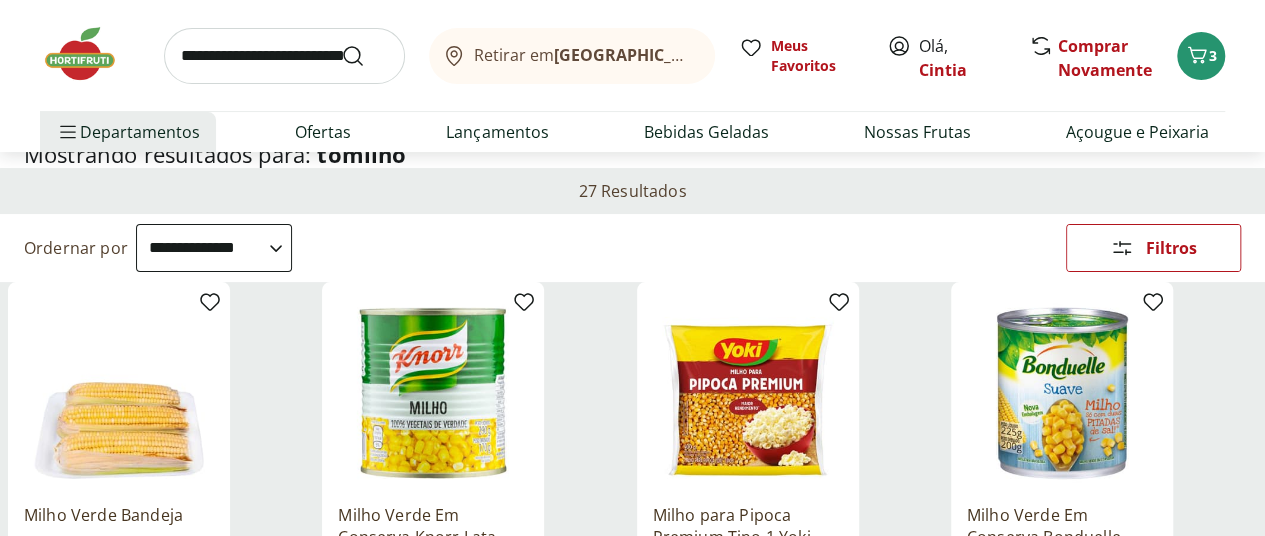 click 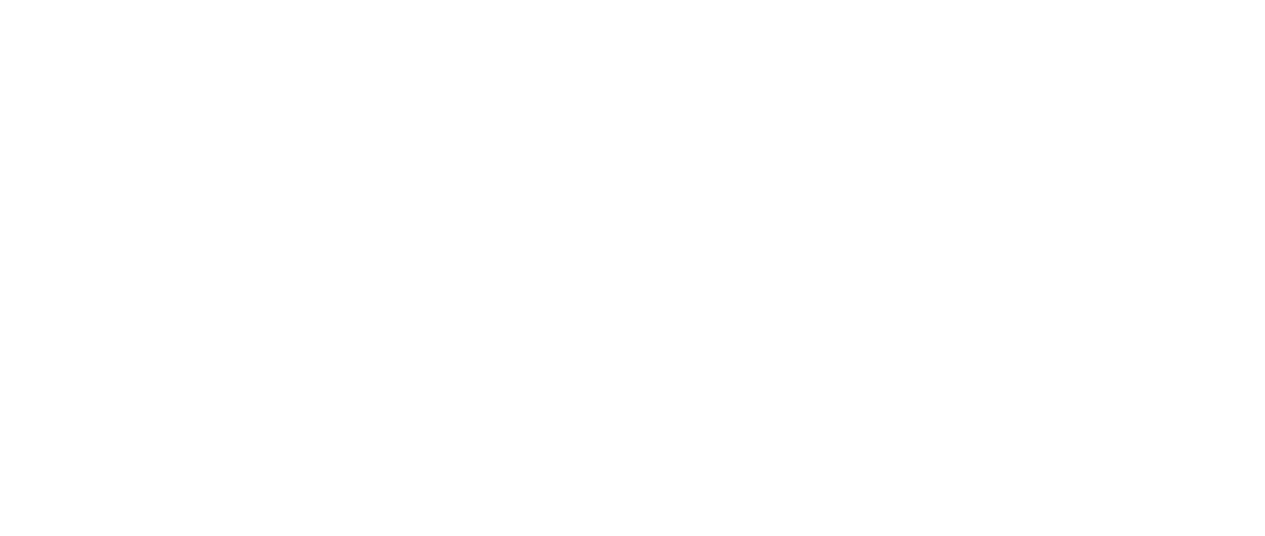 scroll, scrollTop: 0, scrollLeft: 0, axis: both 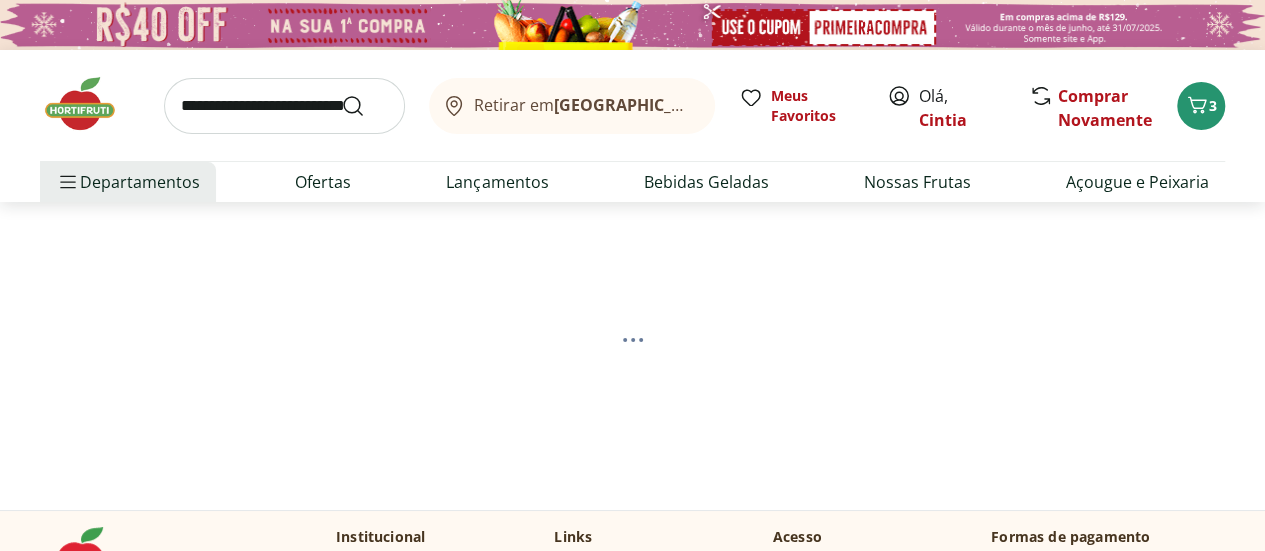 select on "**********" 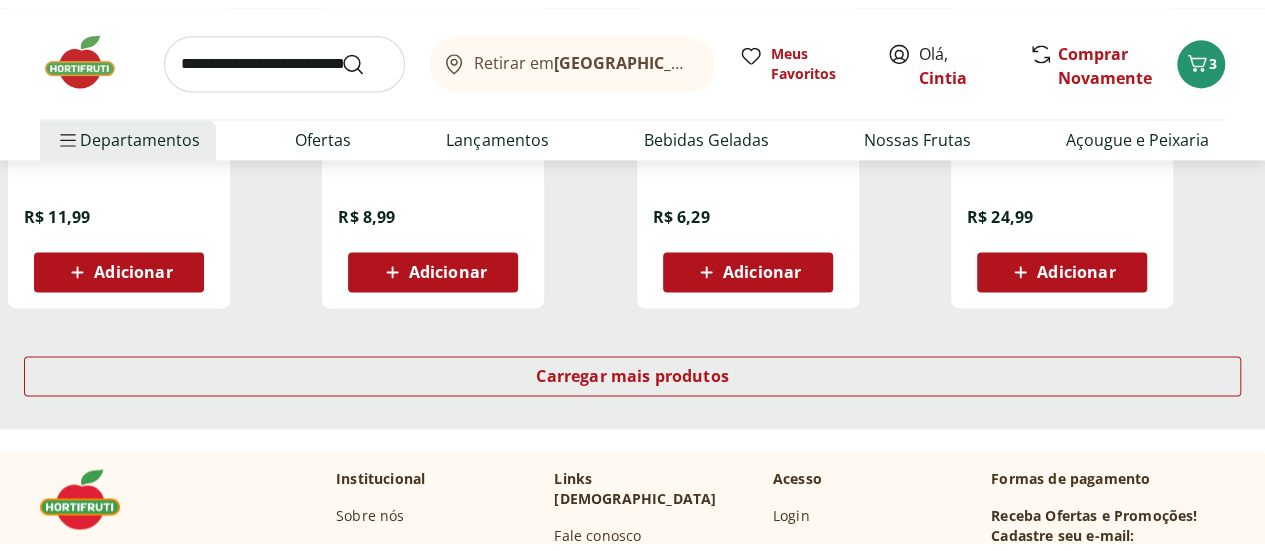scroll, scrollTop: 1418, scrollLeft: 0, axis: vertical 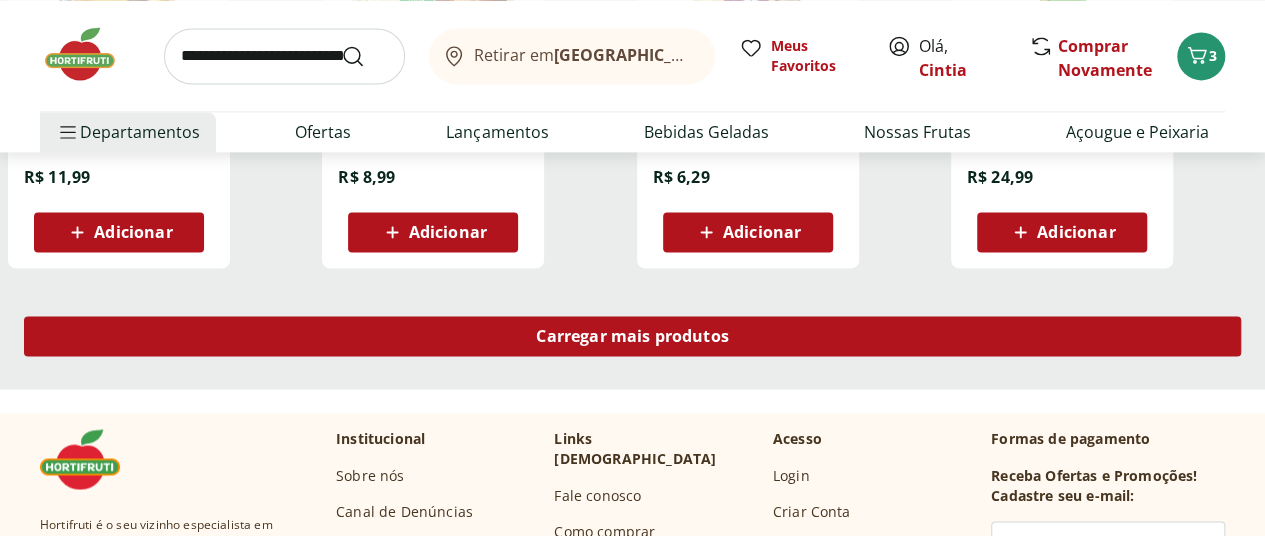 click on "Carregar mais produtos" at bounding box center (632, 336) 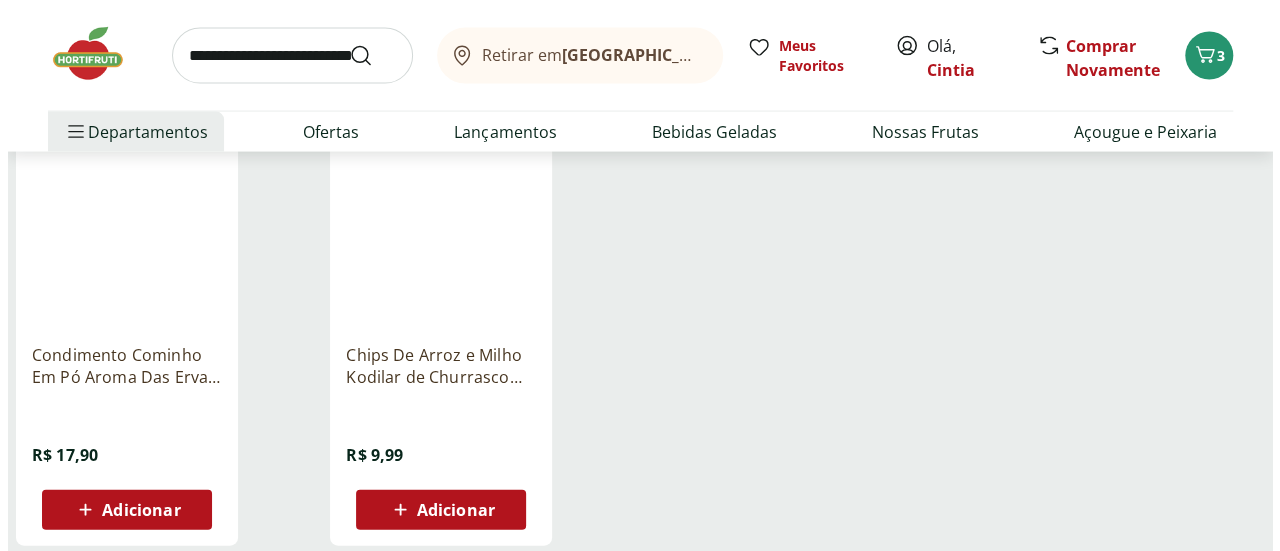scroll, scrollTop: 2018, scrollLeft: 0, axis: vertical 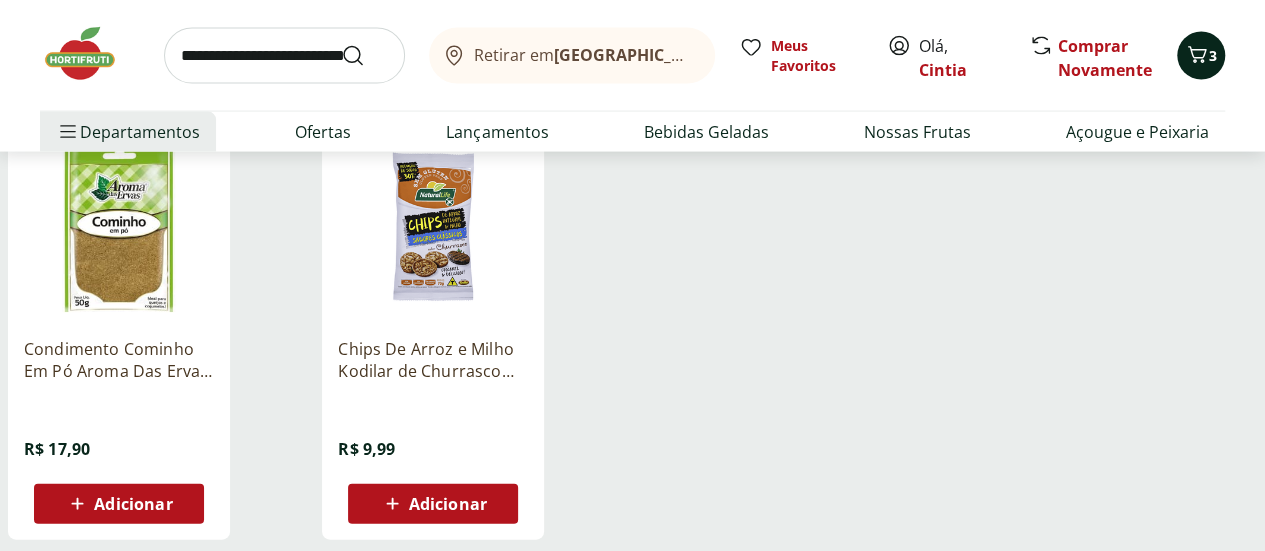 click 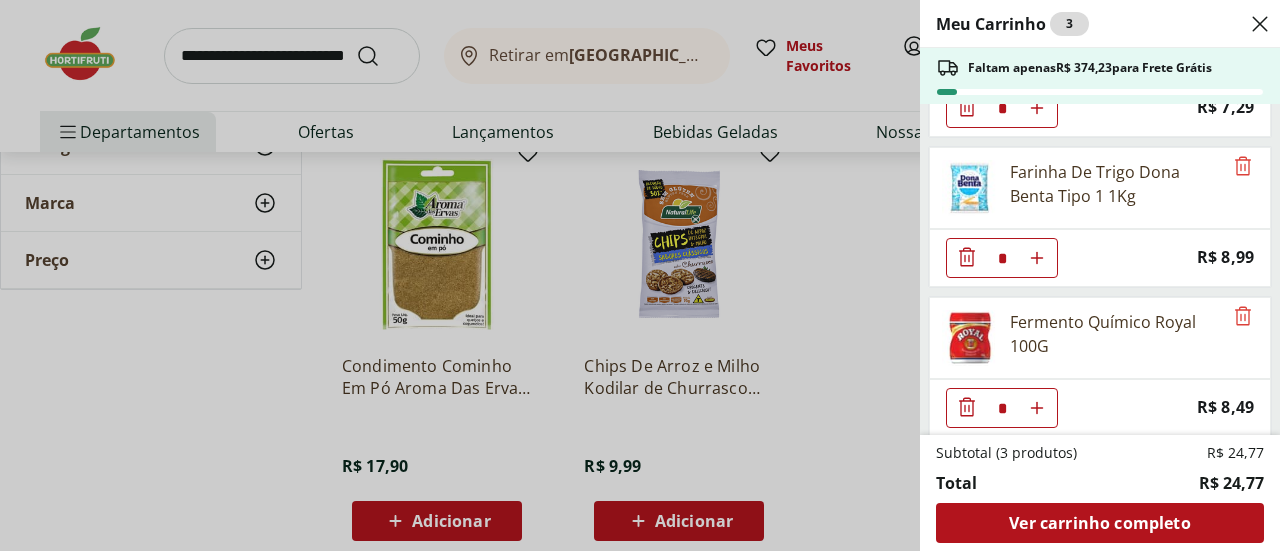 scroll, scrollTop: 120, scrollLeft: 0, axis: vertical 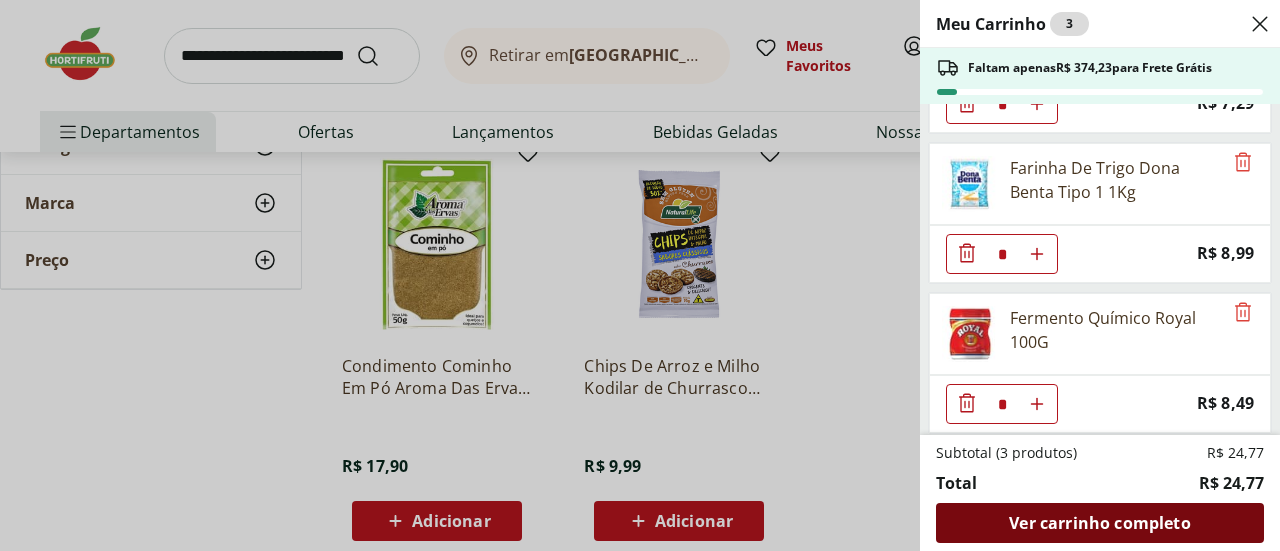 click on "Ver carrinho completo" at bounding box center [1099, 523] 